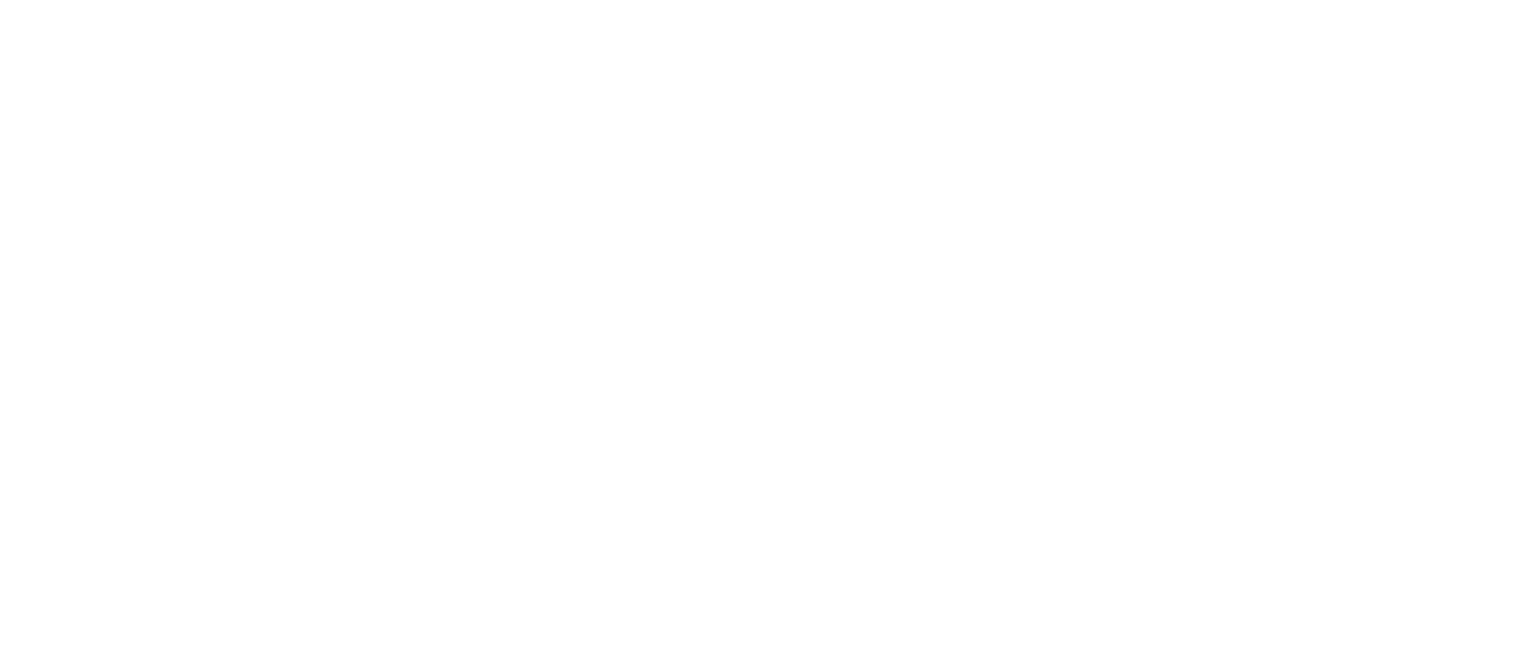 scroll, scrollTop: 0, scrollLeft: 0, axis: both 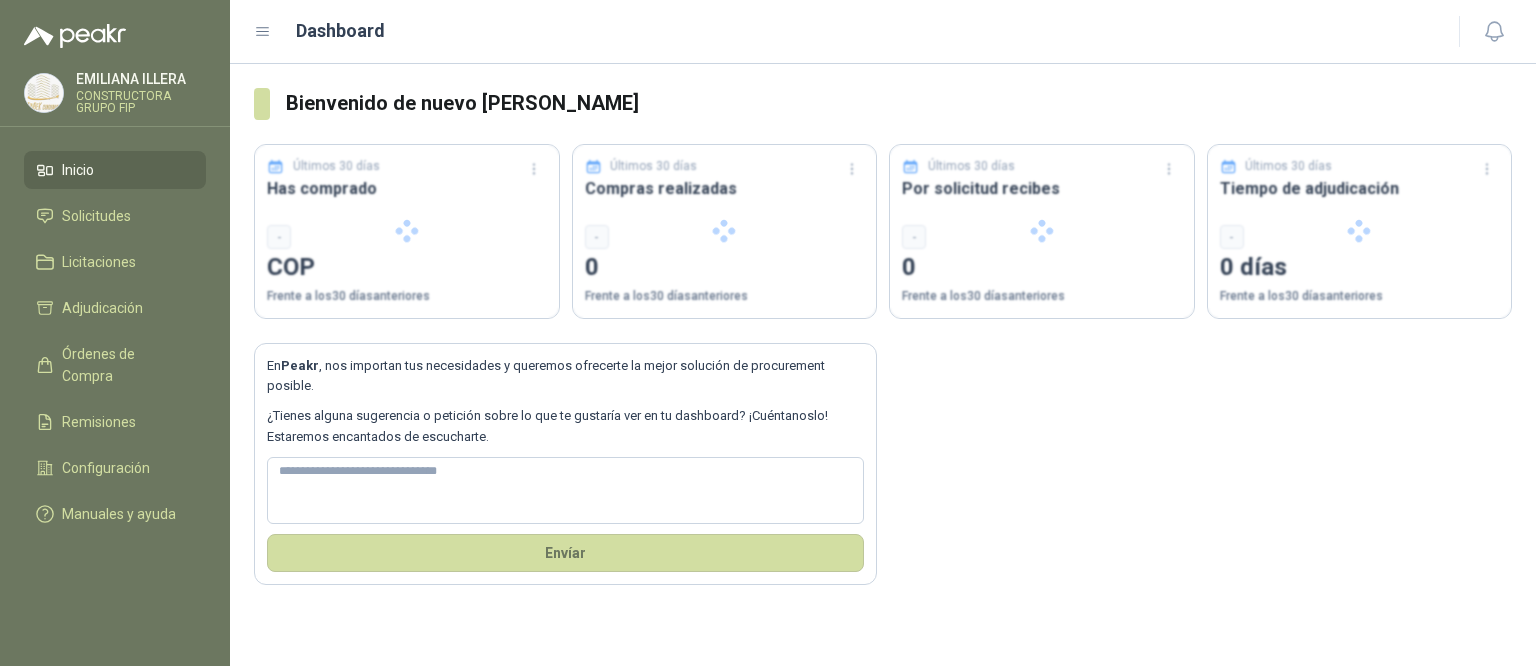 type 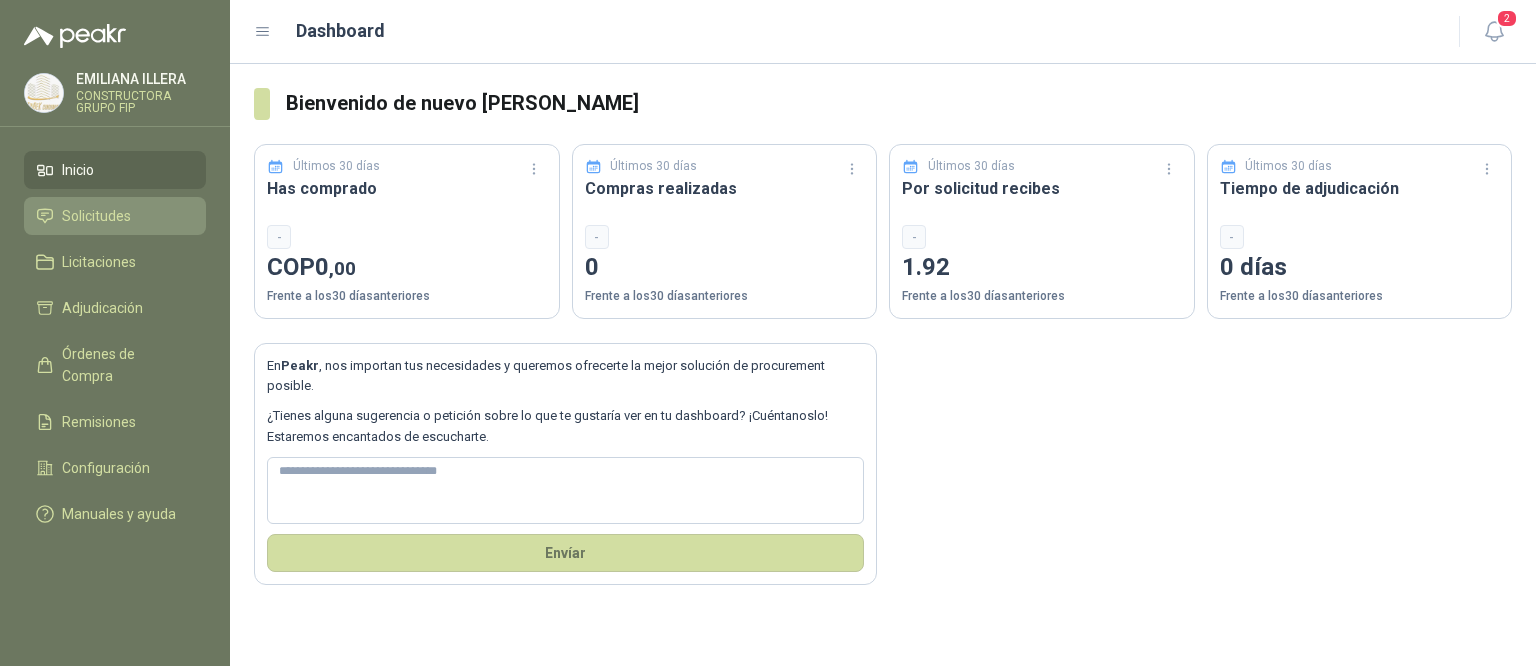 click on "Solicitudes" at bounding box center [96, 216] 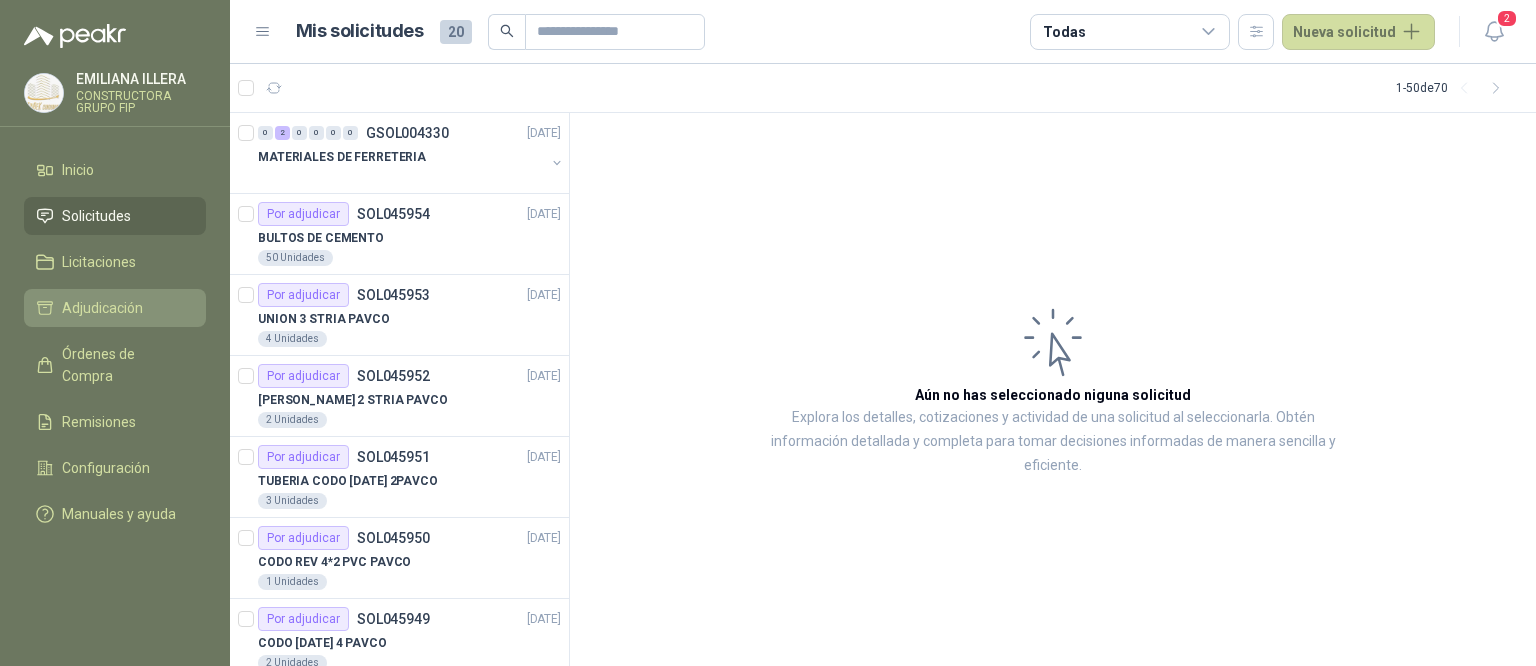 click on "Adjudicación" at bounding box center [102, 308] 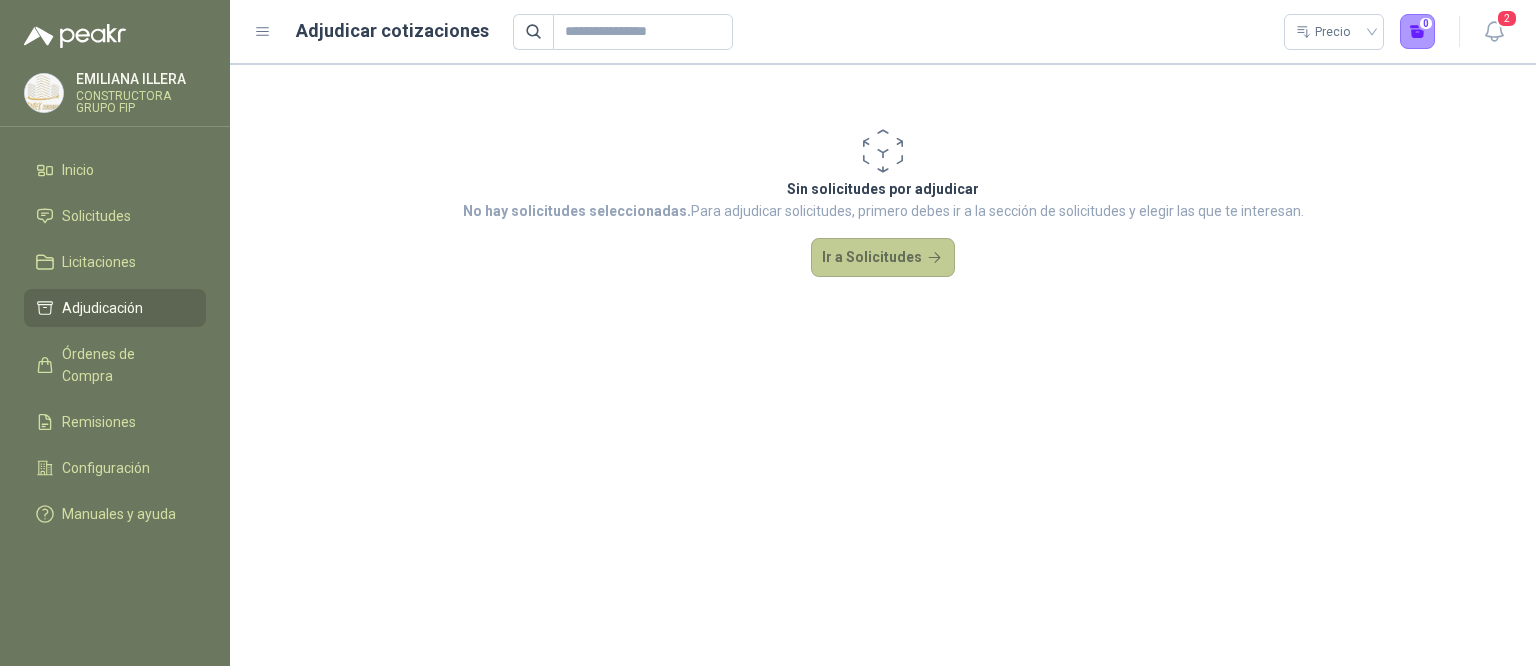 click on "Ir a Solicitudes" at bounding box center [883, 258] 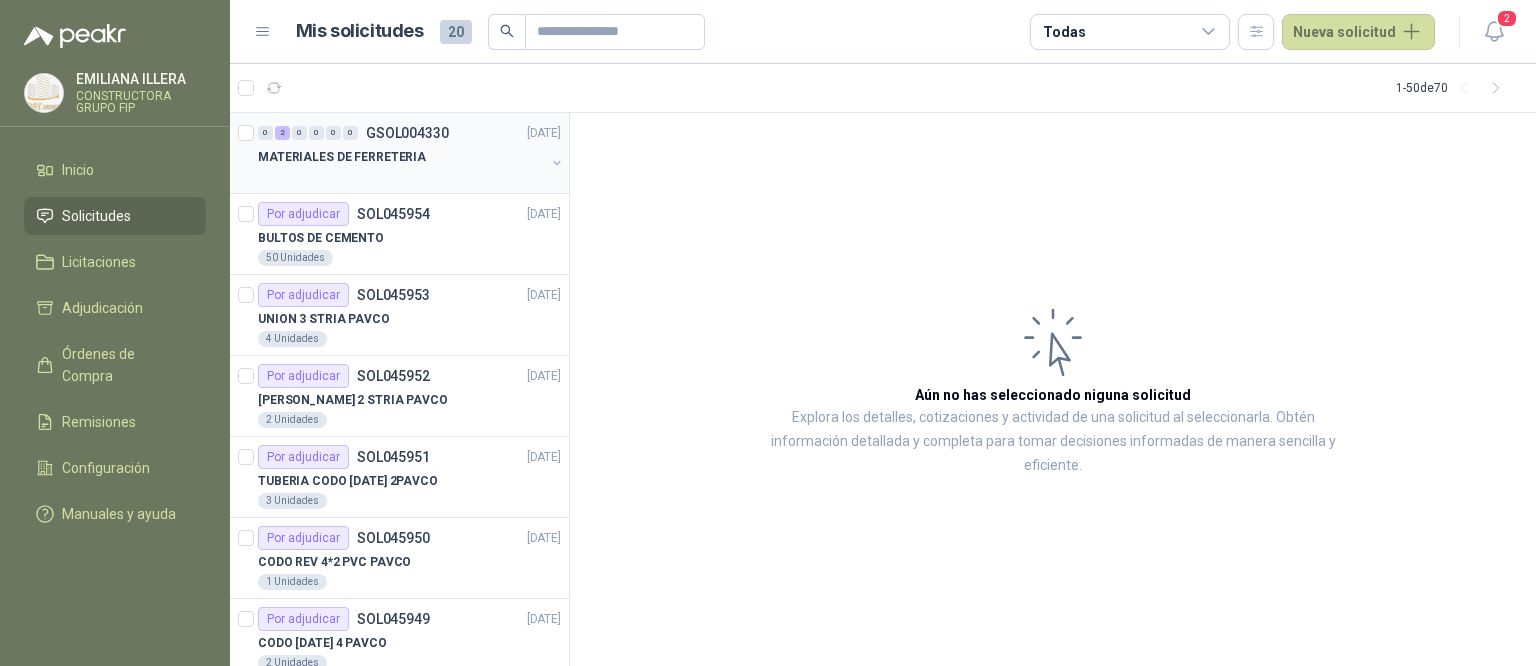 click on "MATERIALES DE FERRETERIA" at bounding box center [342, 157] 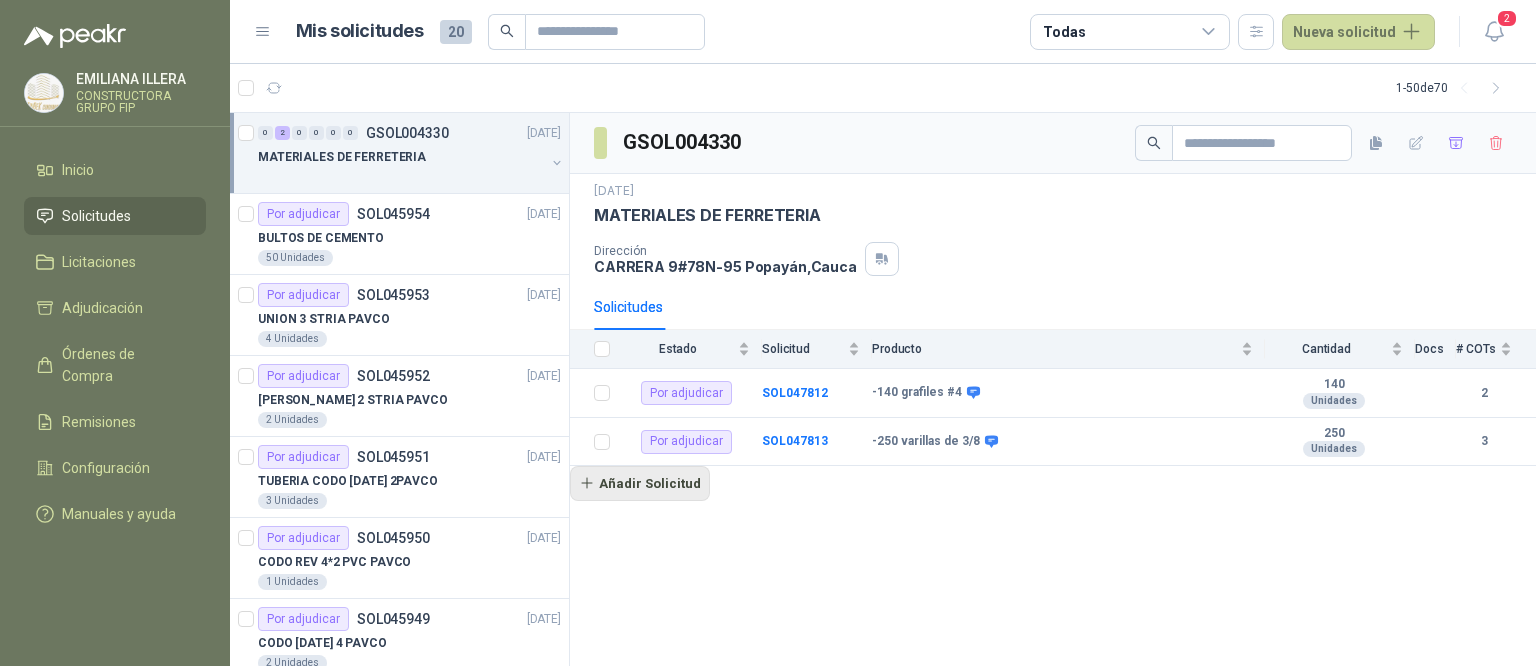 click on "Añadir Solicitud" at bounding box center [640, 483] 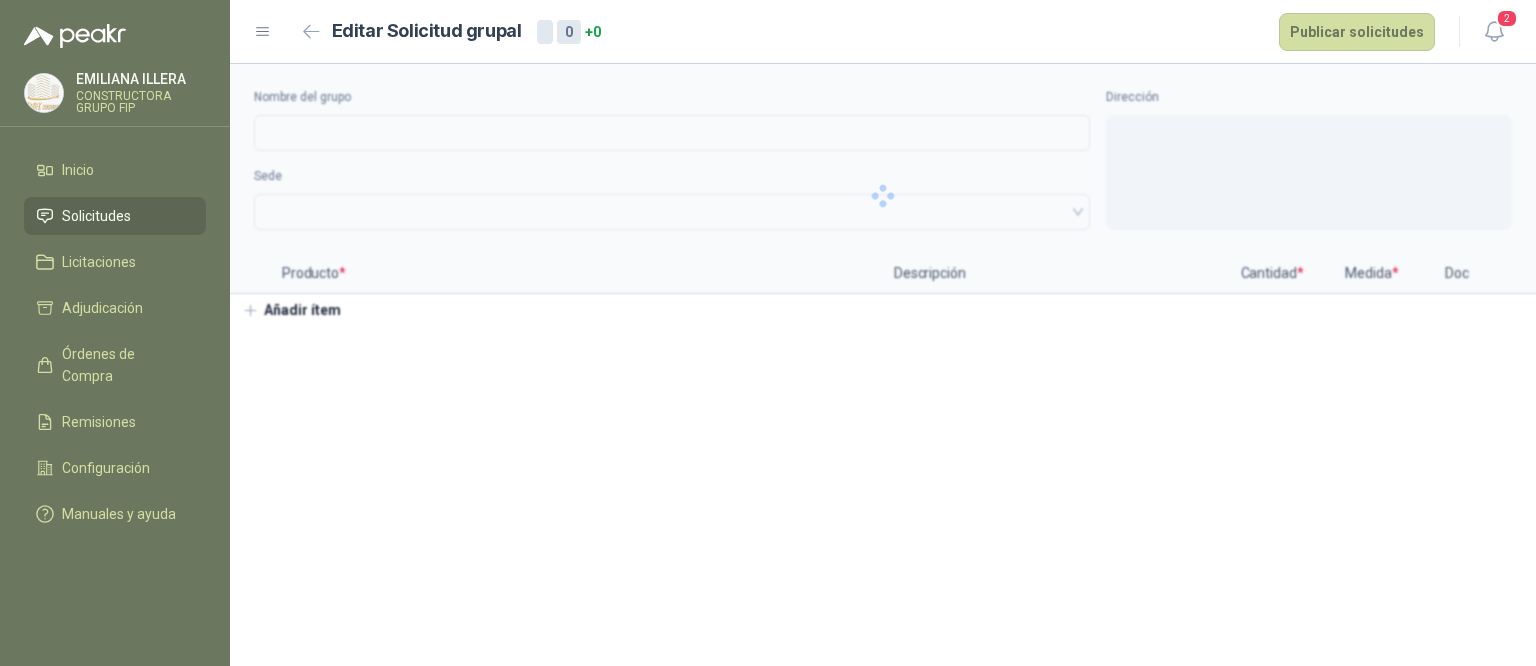 type on "**********" 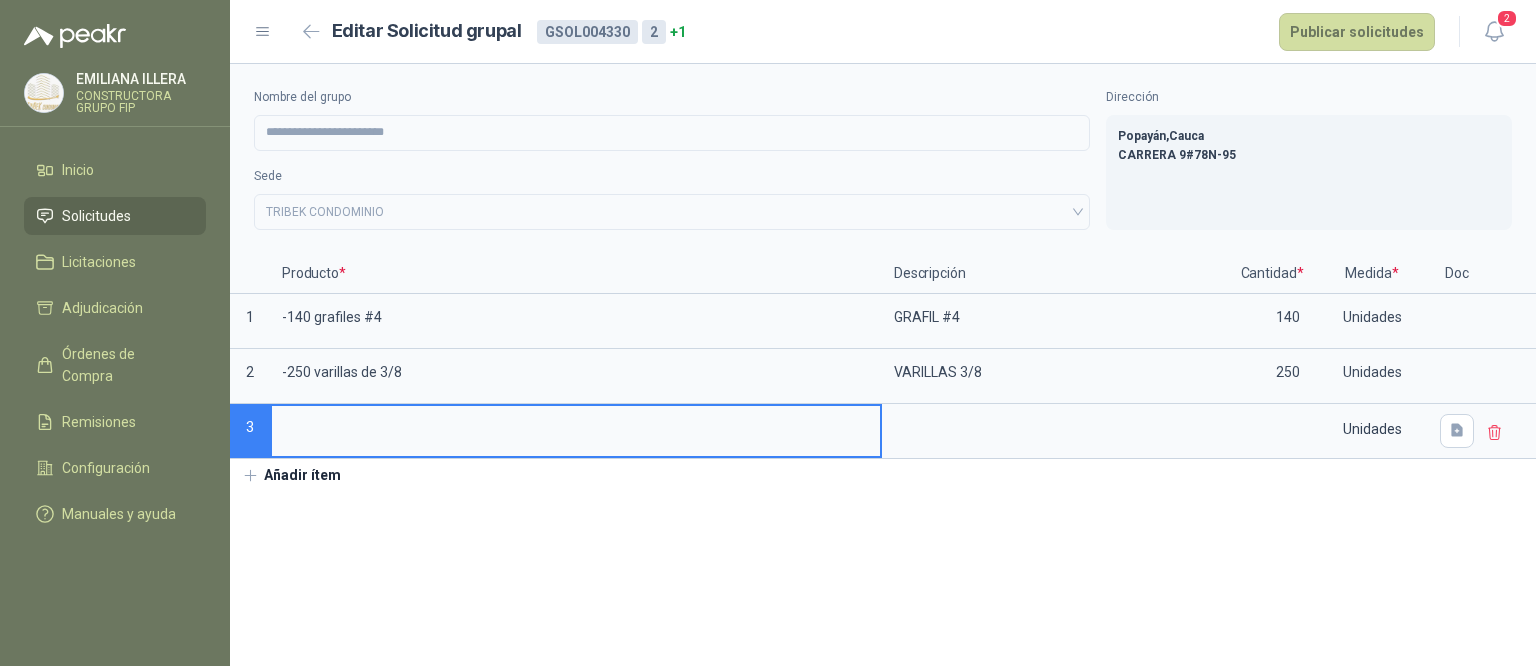 type 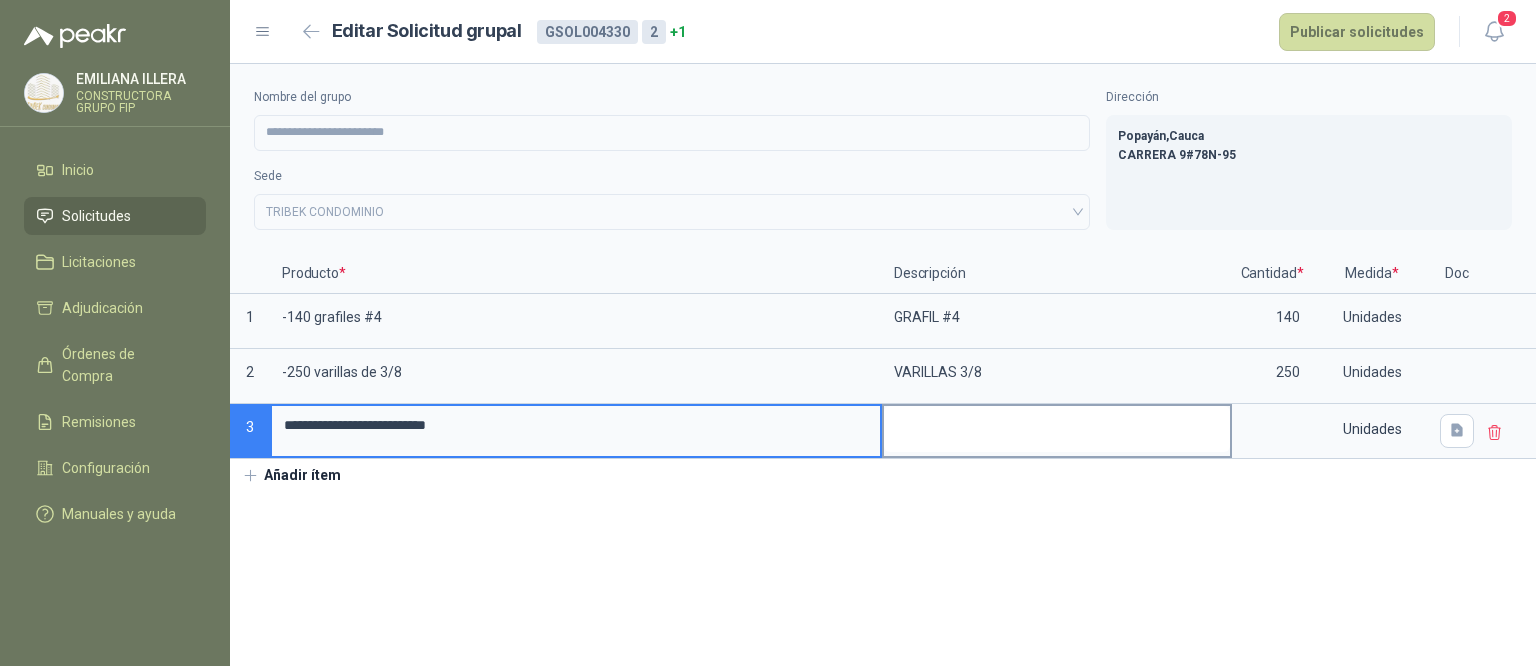 type on "**********" 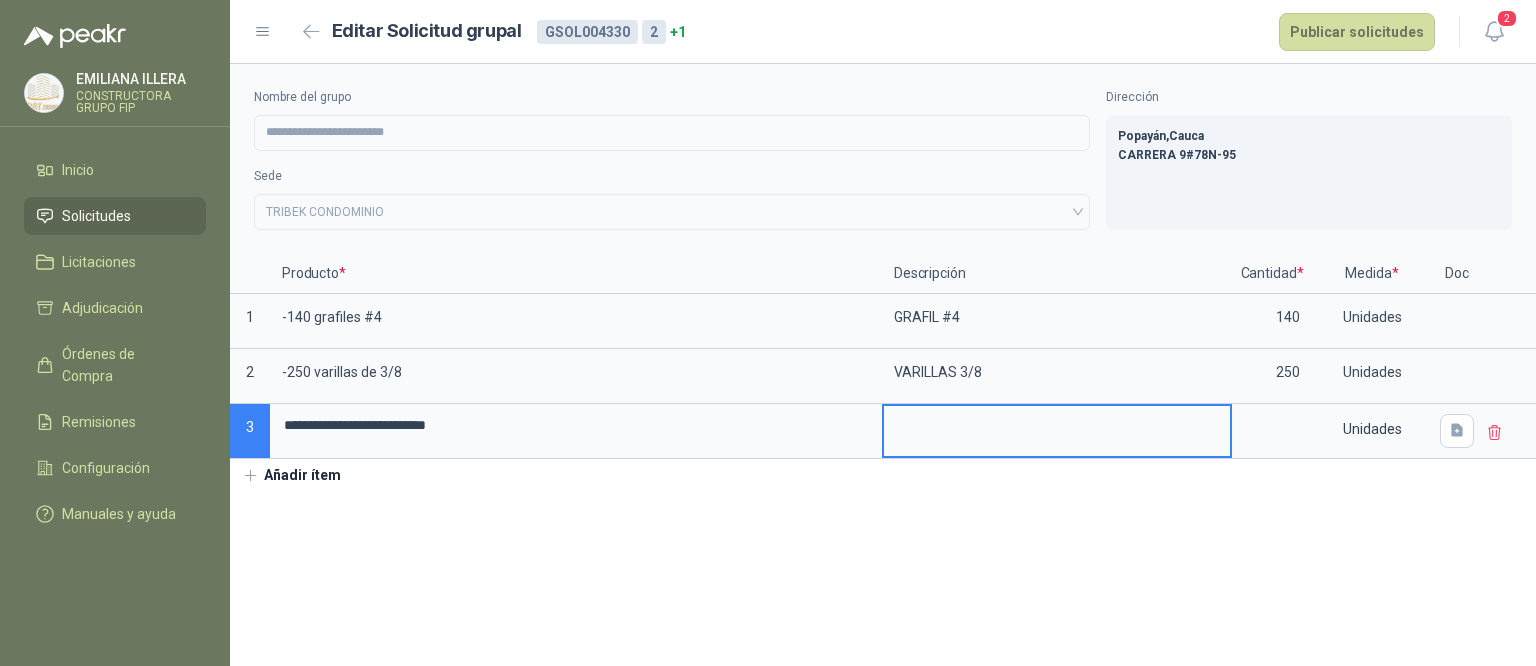 click at bounding box center [1057, 429] 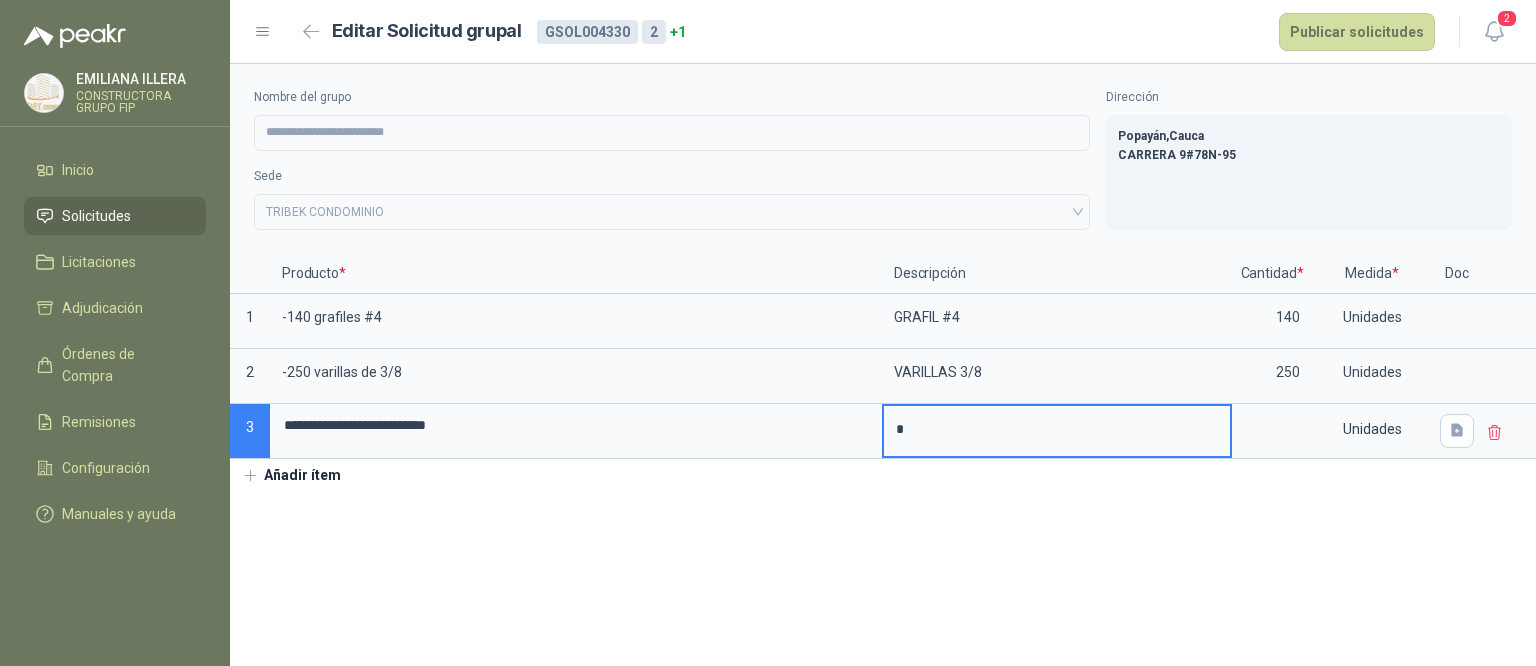 type 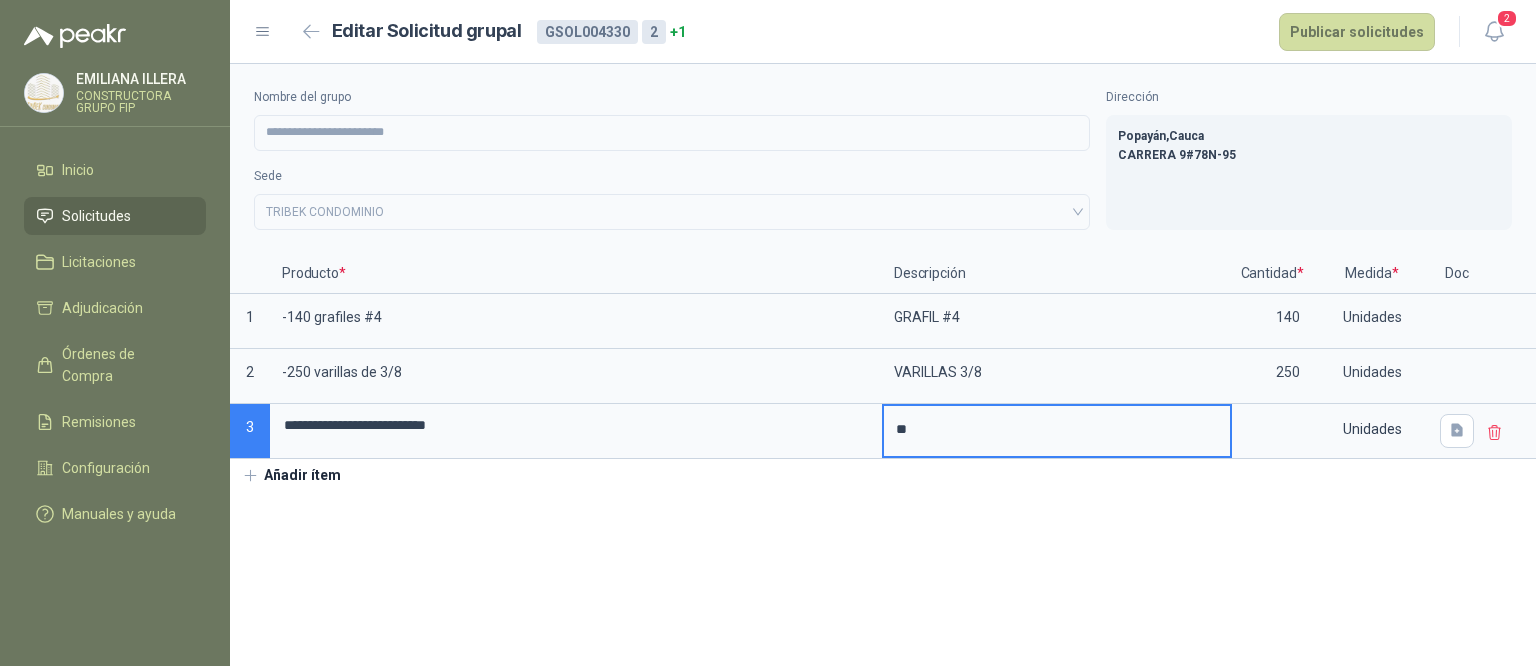 type 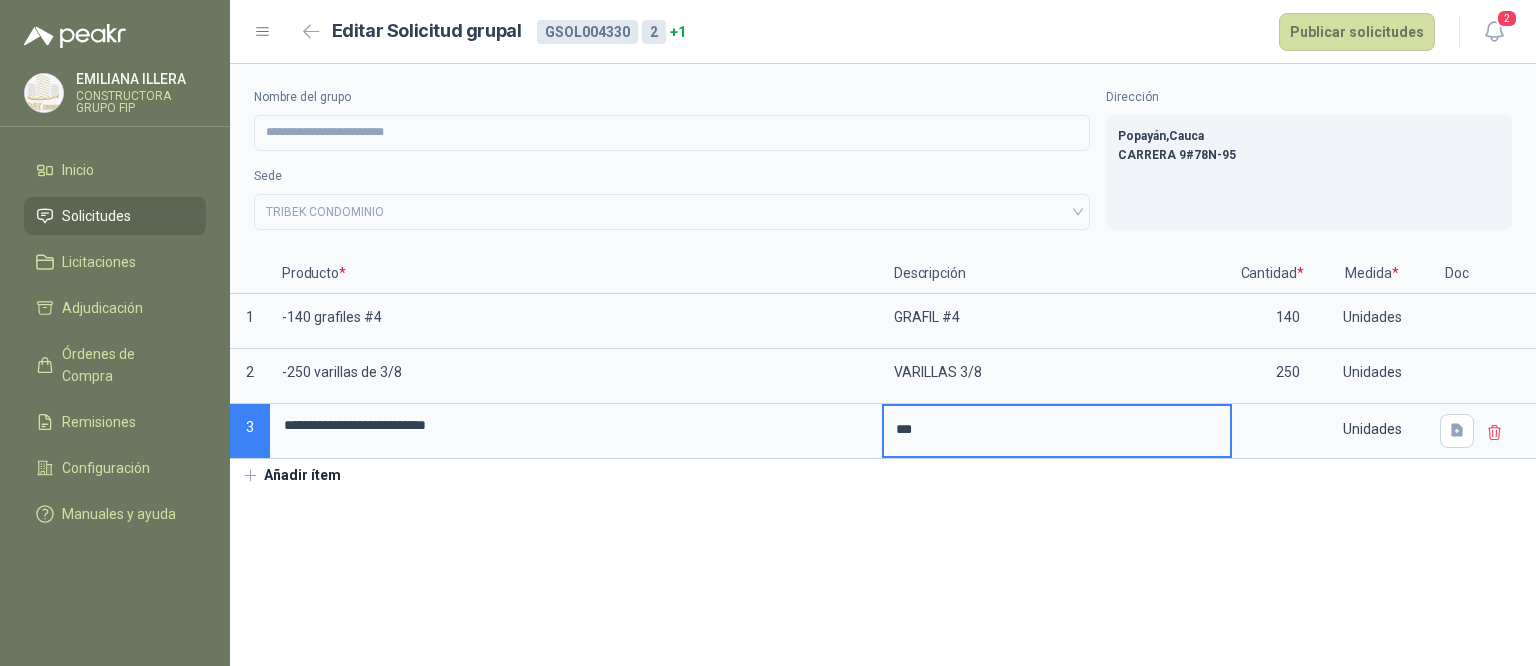 type 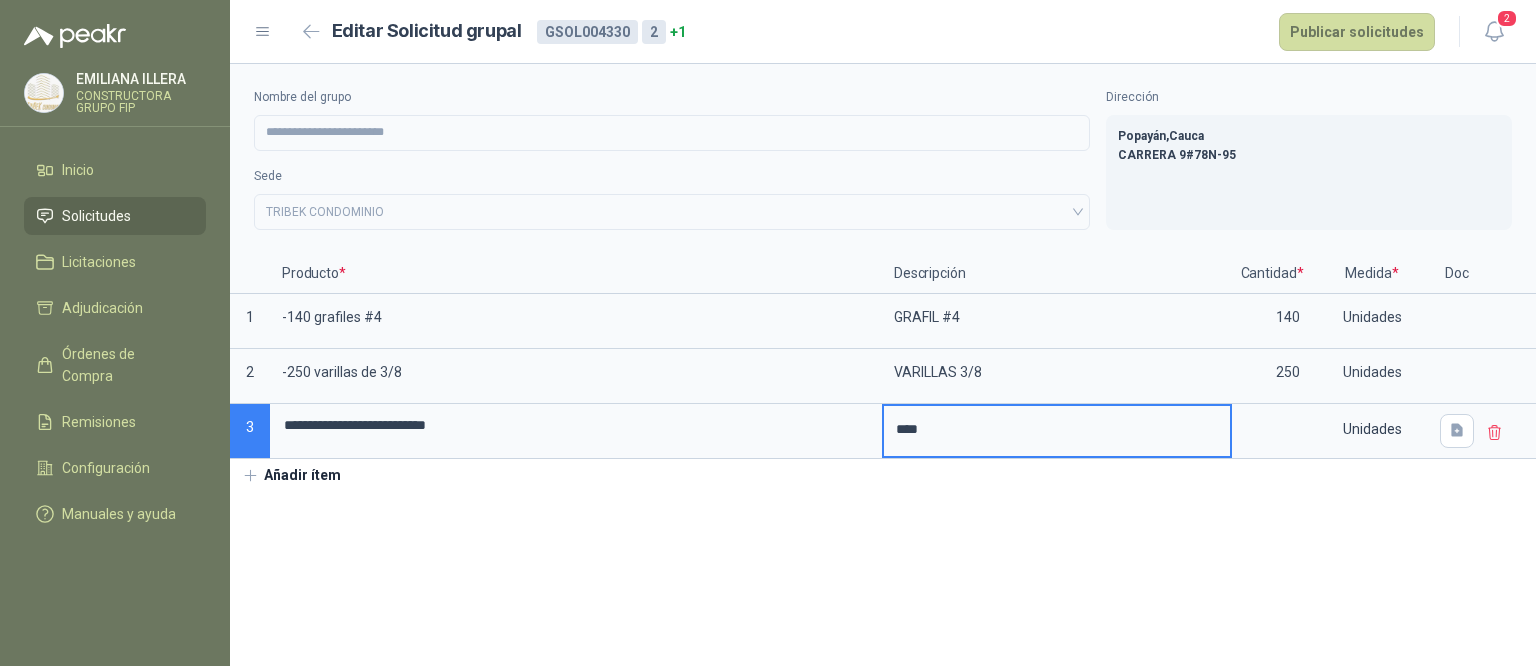 type 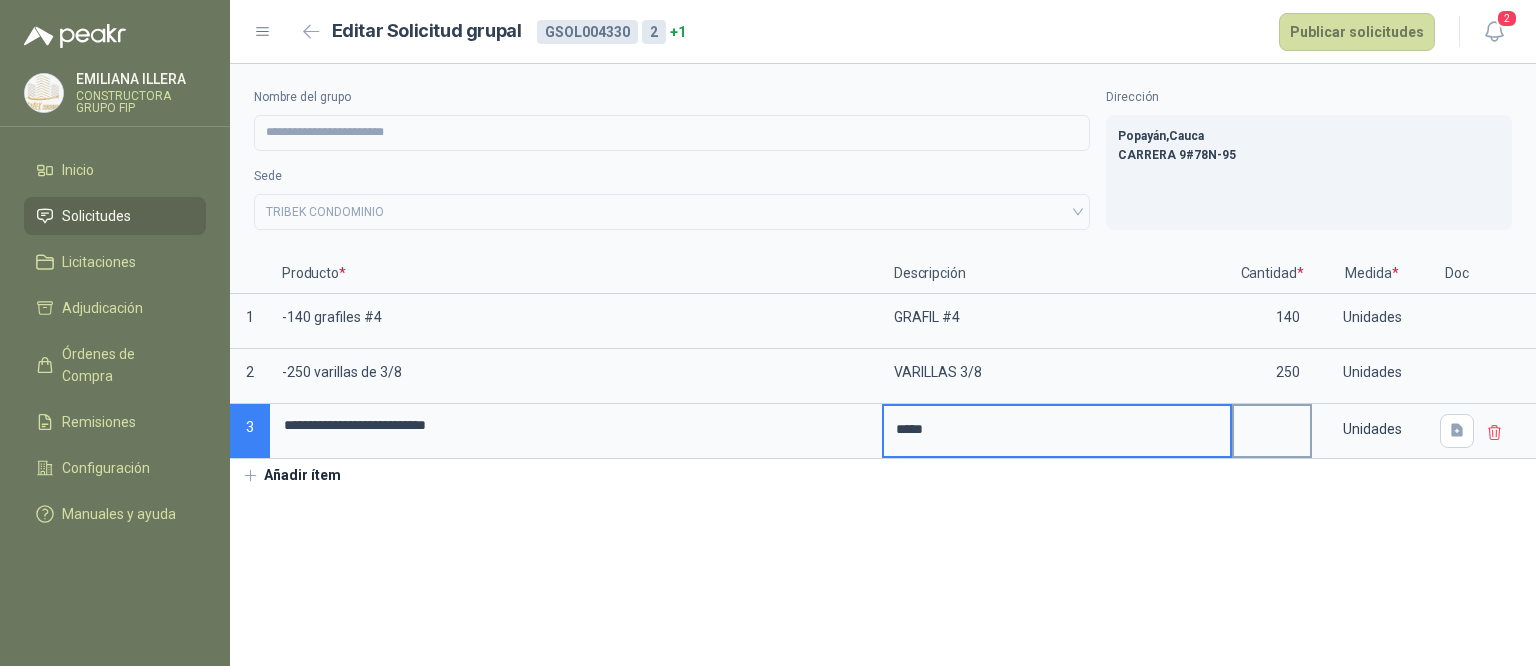type on "*****" 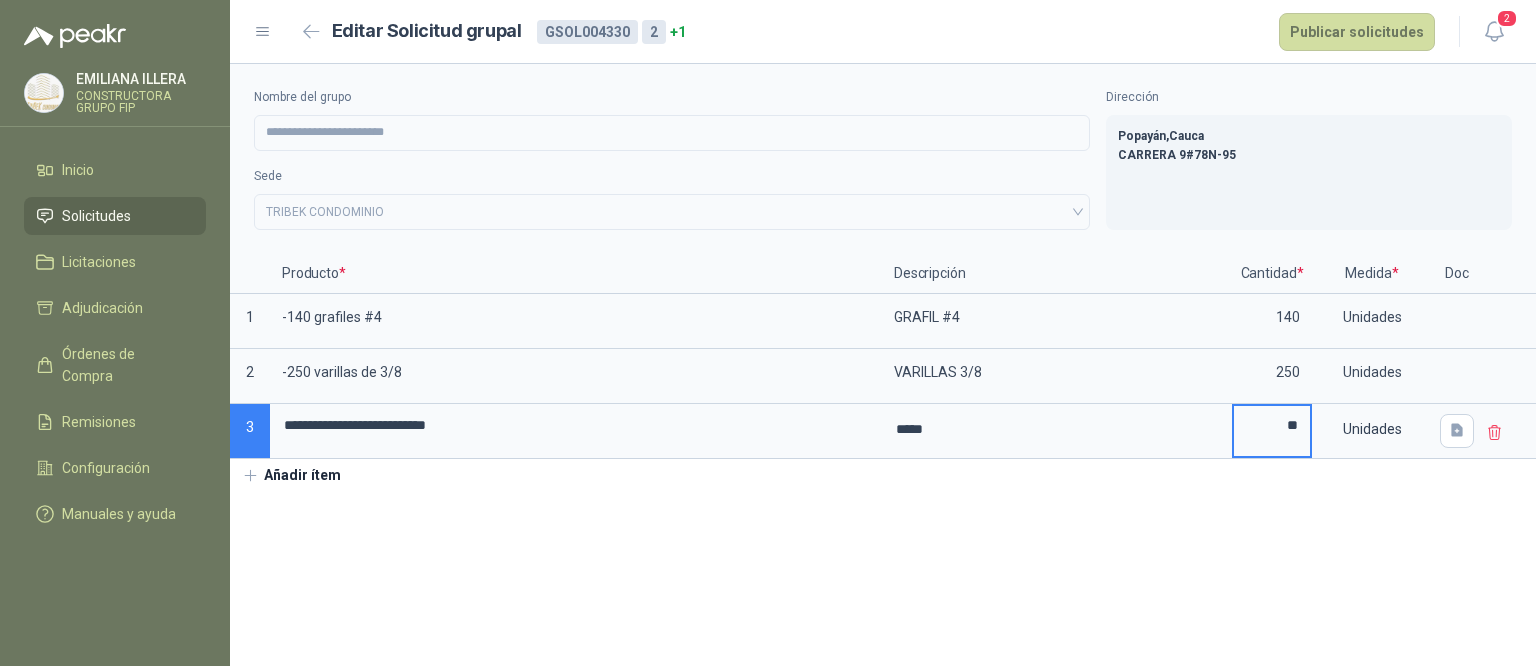 type on "**" 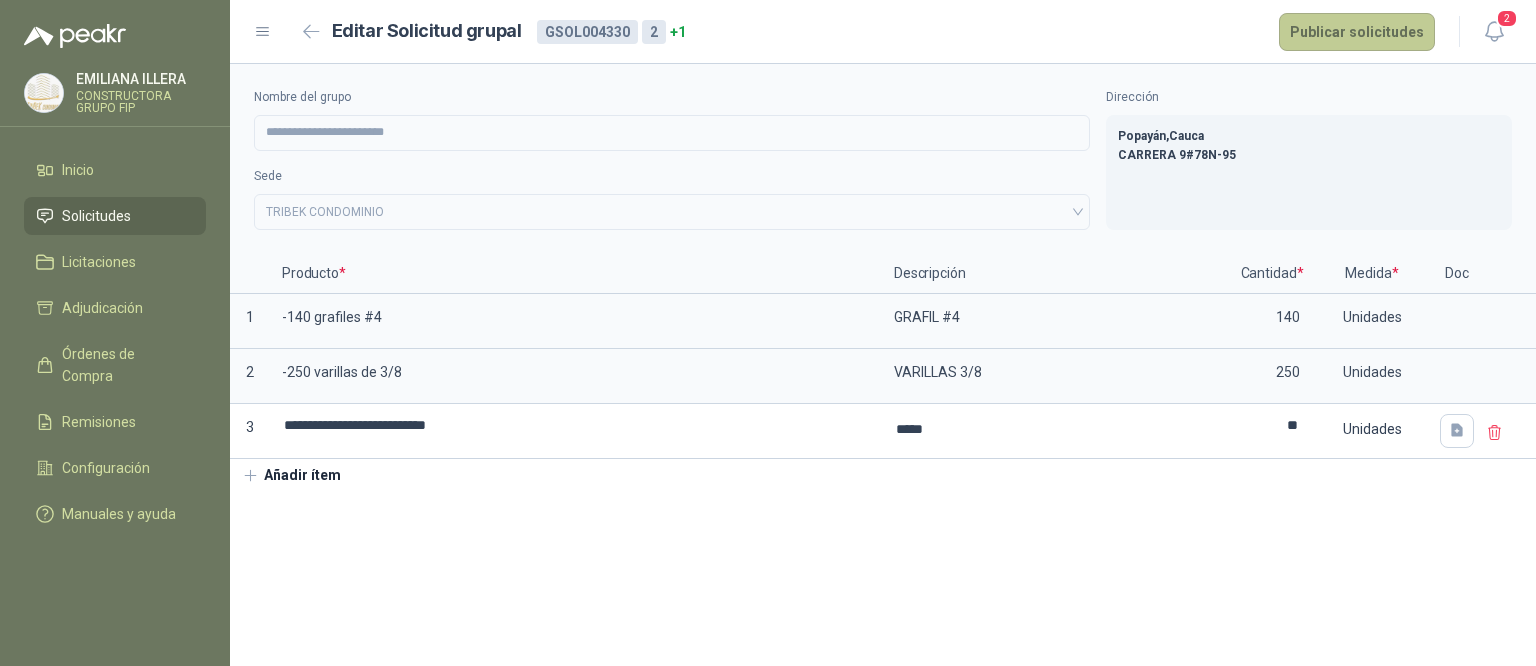 click on "Publicar solicitudes" at bounding box center [1357, 32] 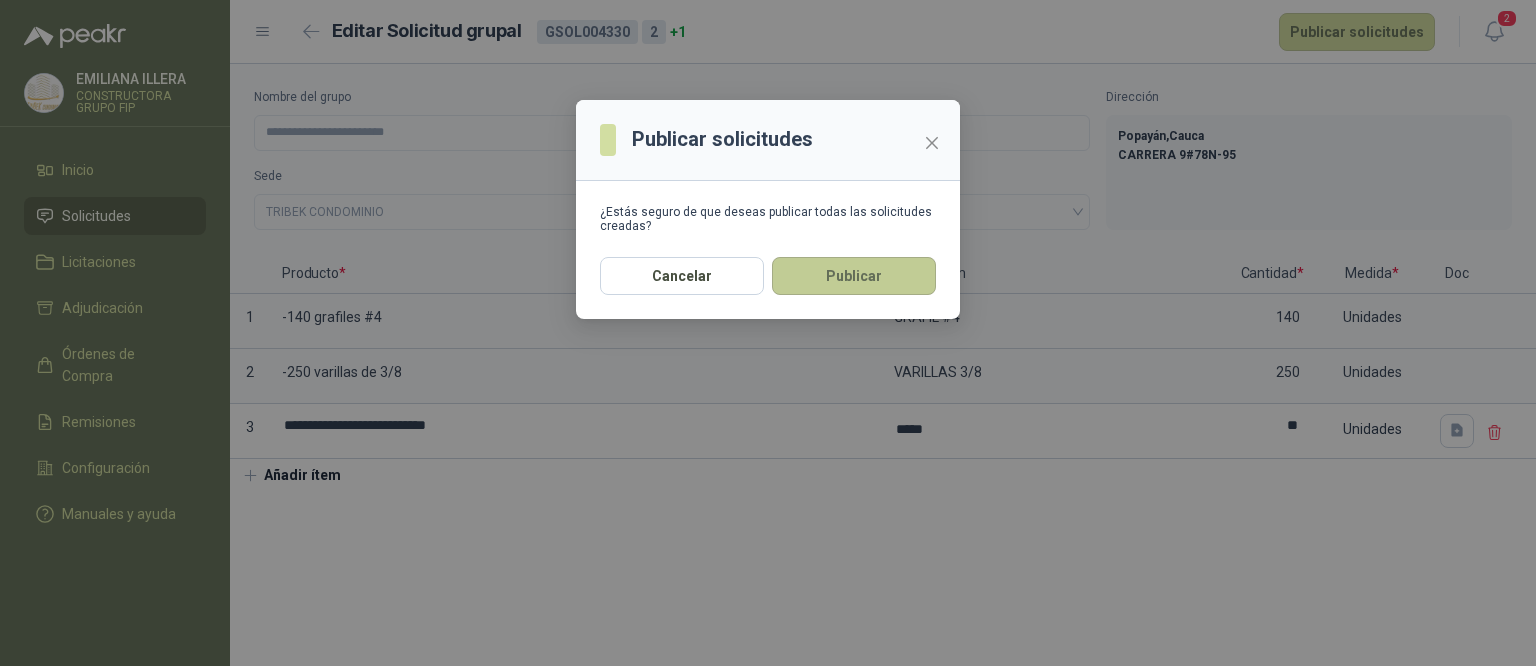click on "Publicar" at bounding box center [854, 276] 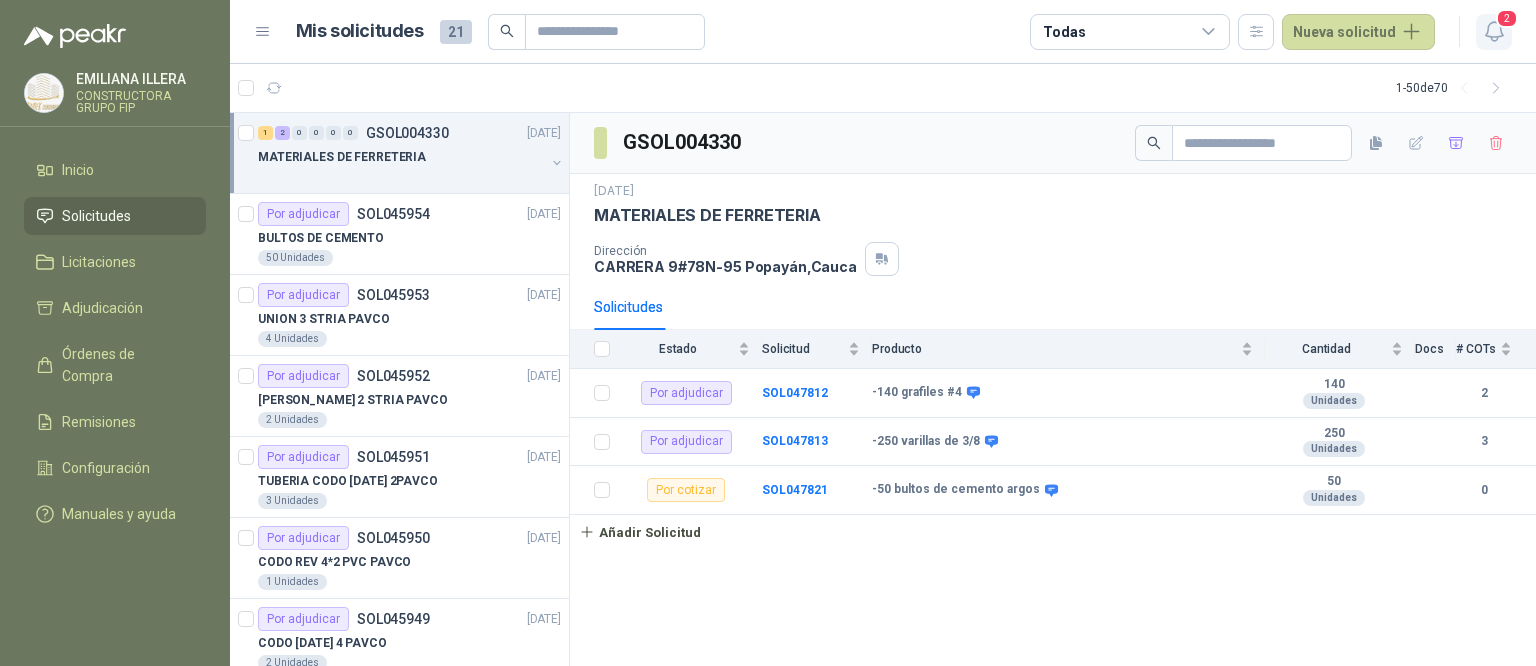 click 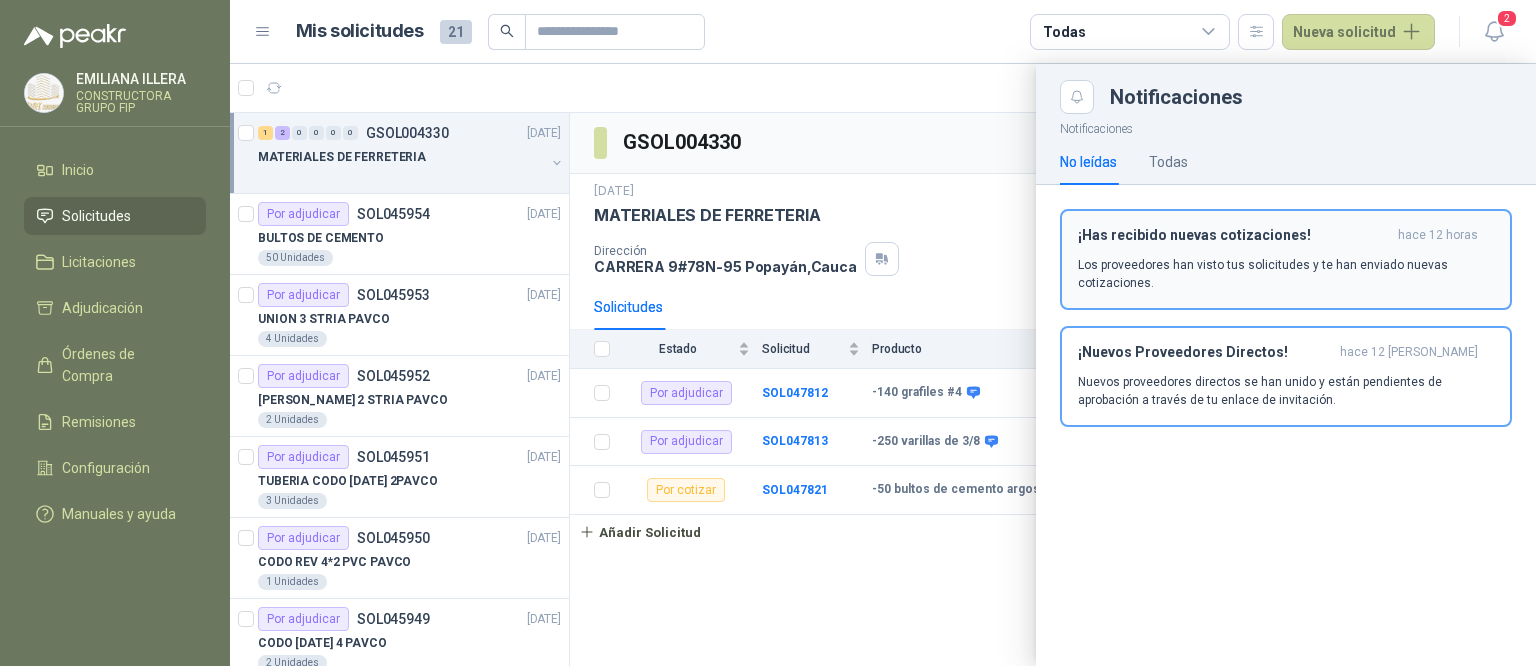 click on "Los proveedores han visto tus solicitudes y te han enviado nuevas cotizaciones." at bounding box center [1286, 274] 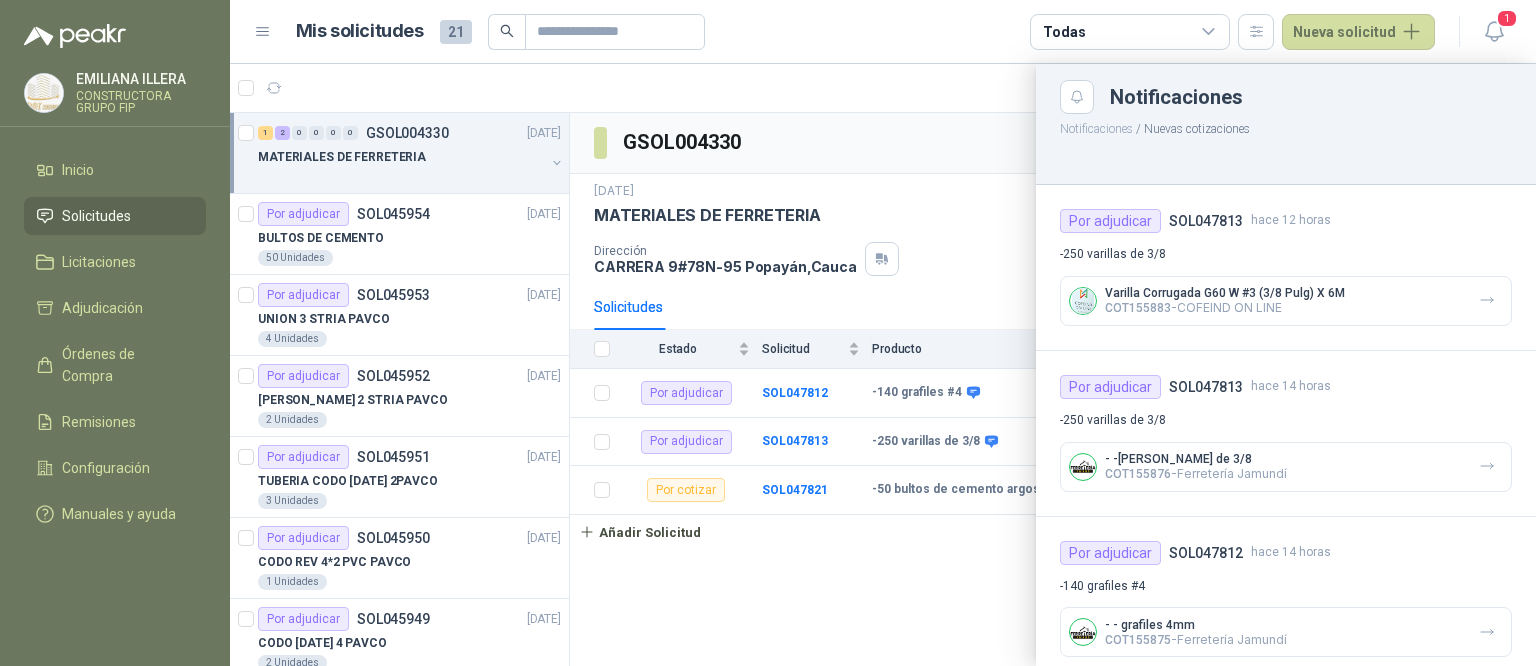 click at bounding box center [1083, 301] 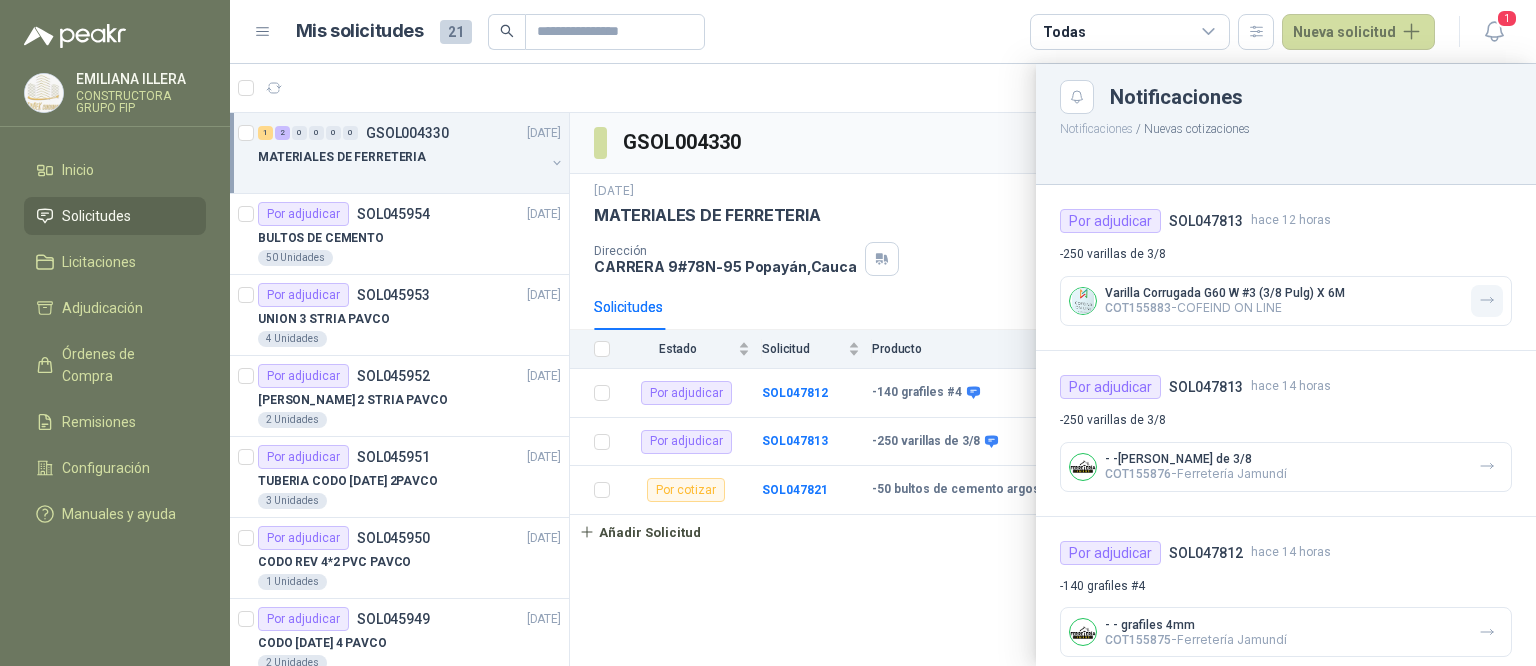 click 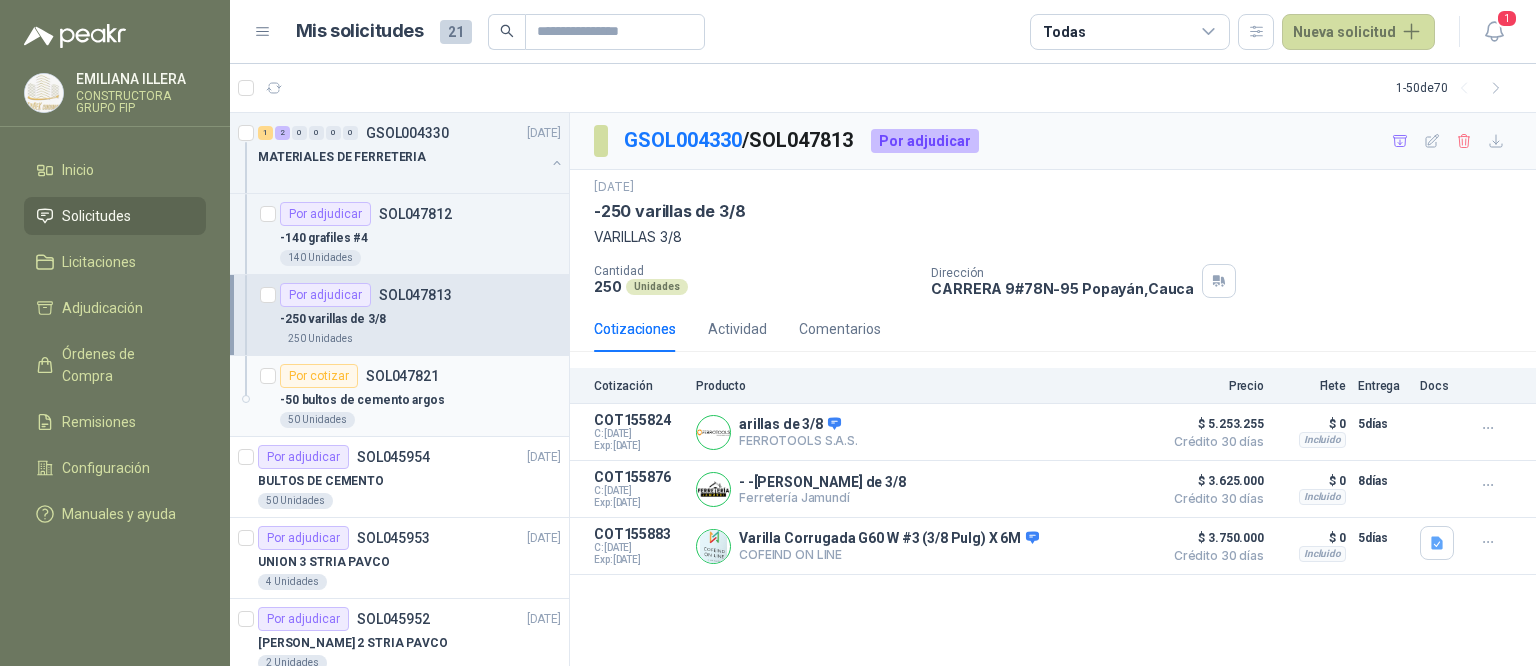 click on "-50 bultos de cemento argos" at bounding box center (420, 400) 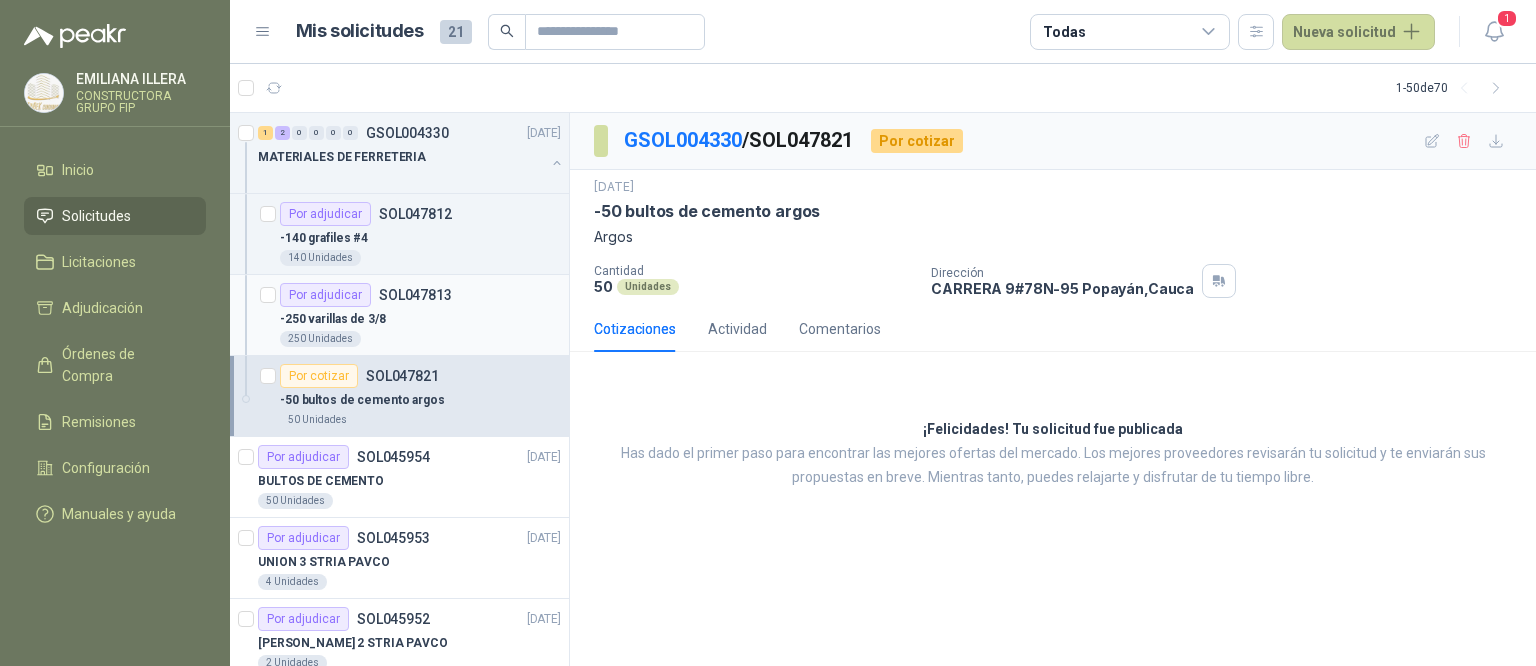 click on "-250 varillas de 3/8" at bounding box center (420, 319) 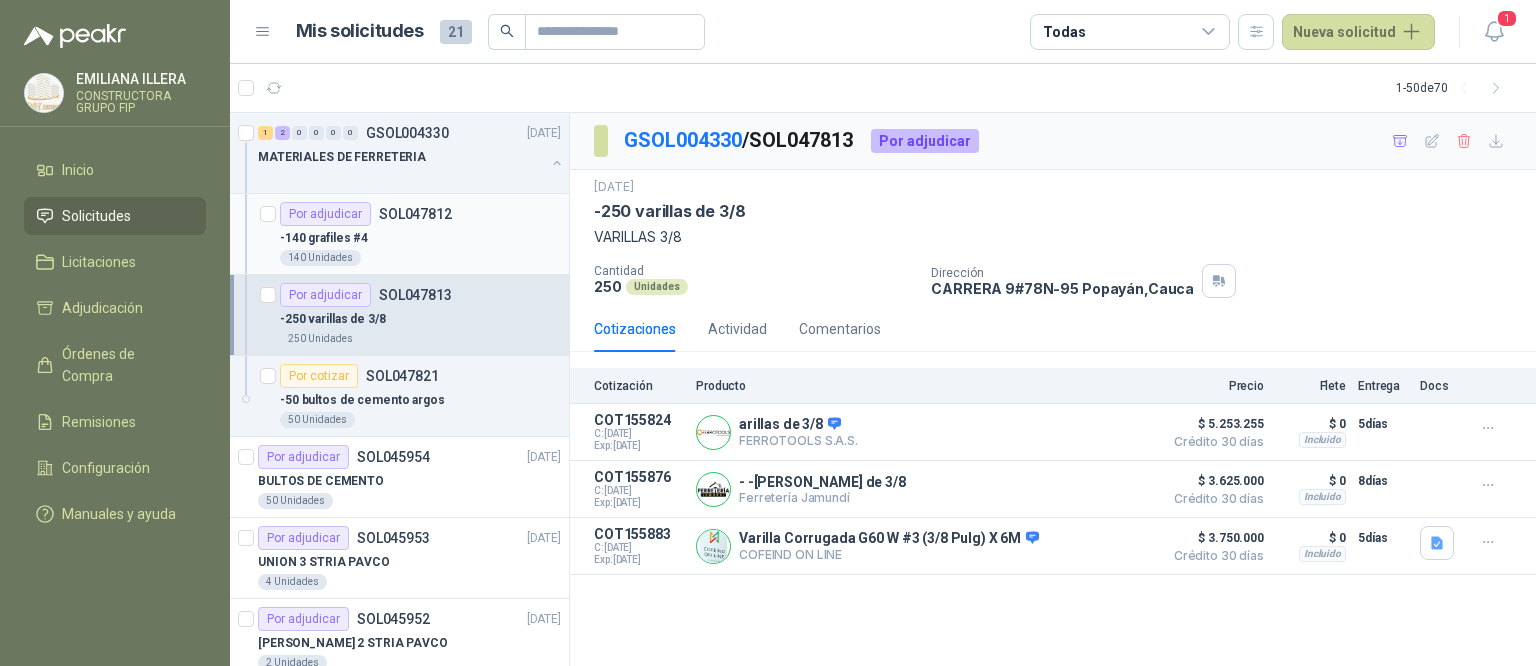 click on "-140 grafiles #4" at bounding box center [420, 238] 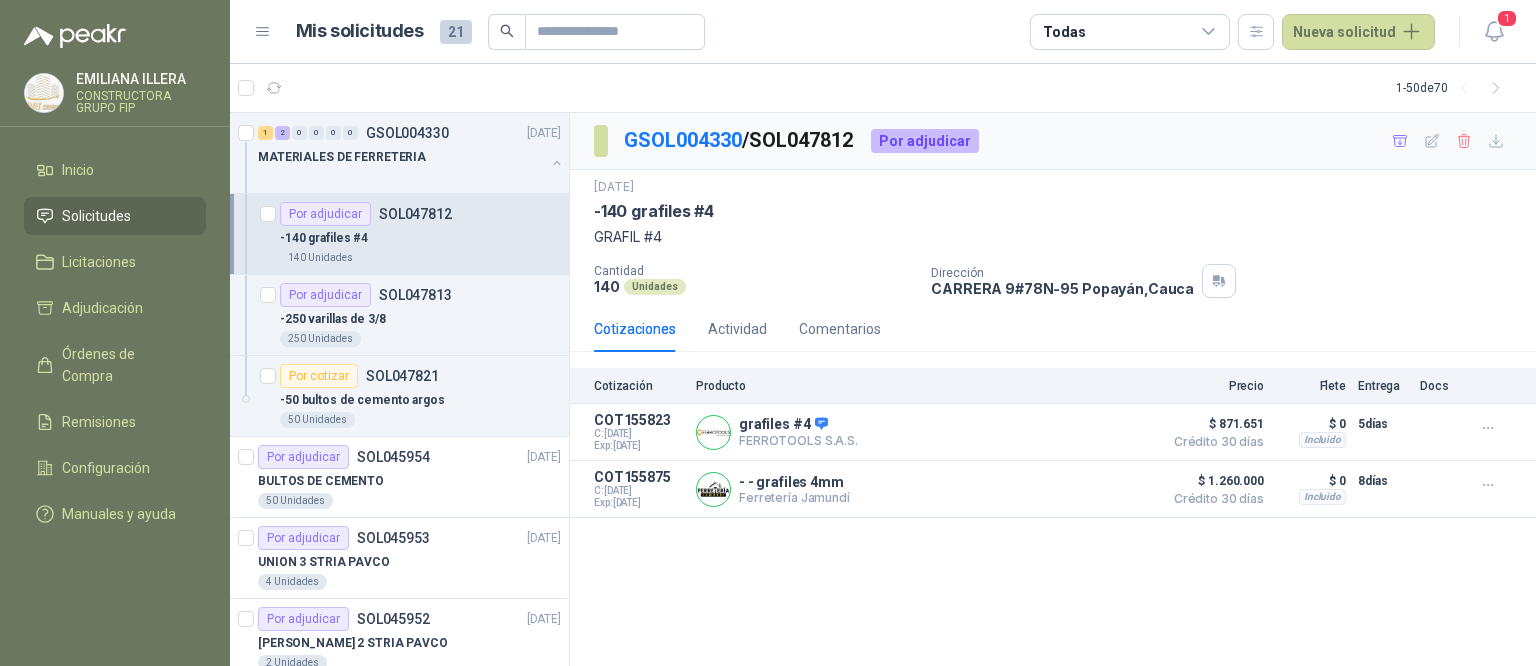 click on "GSOL004330  /  SOL047812 Por adjudicar         [DATE]   -140 grafiles #4 GRAFIL #4 Cantidad 140   Unidades Dirección [STREET_ADDRESS] Cotizaciones Actividad Comentarios Cotización Producto Precio [PERSON_NAME] Entrega Docs COT155823 C:  [DATE] Exp:  [DATE] grafiles #4   FERROTOOLS S.A.S.   Detalles $ 871.651 Crédito 30 [PERSON_NAME] $ 871.651 Crédito 30 [PERSON_NAME] Incluido   $ 0 Entrega:    5  [PERSON_NAME] $ 0 Incluido   5  [PERSON_NAME] COT155875 C:  [DATE] Exp:  [DATE] - - grafiles 4mm Ferretería Jamundí   Detalles $ 1.260.000 Crédito 30 [PERSON_NAME] $ 1.260.000 Crédito 30 [PERSON_NAME] Incluido   $ 0 Entrega:    8  [PERSON_NAME] $ 0 Incluido   8  [PERSON_NAME]" at bounding box center (1053, 390) 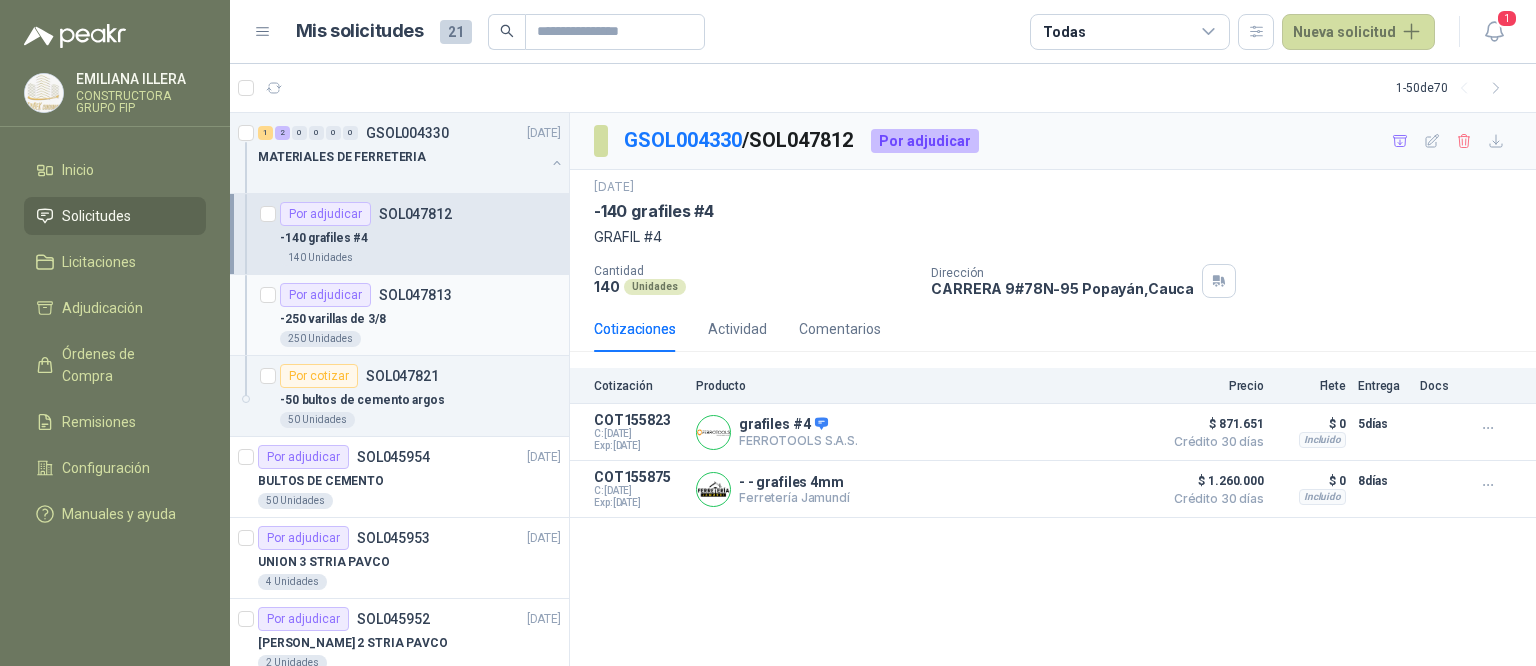 click on "-250 varillas de 3/8" at bounding box center [420, 319] 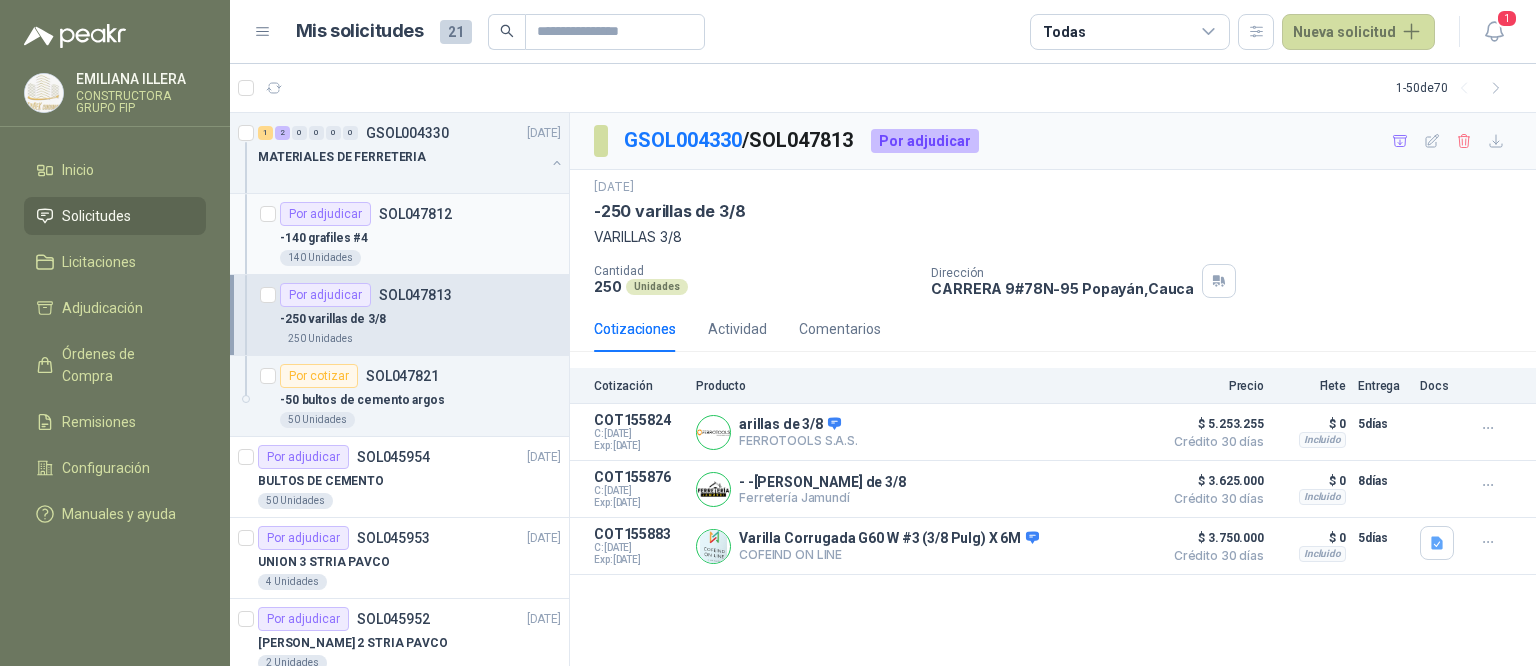 click on "-140 grafiles #4" at bounding box center (420, 238) 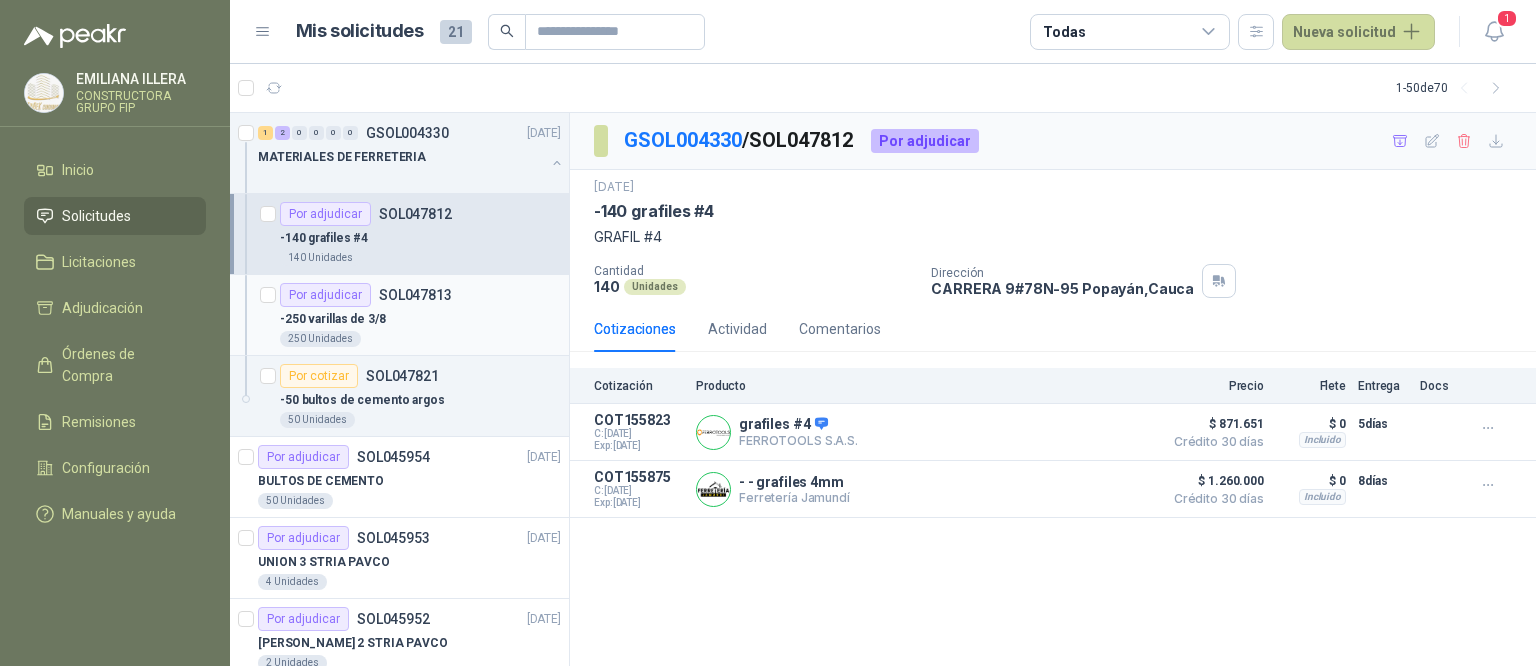 click on "Por adjudicar SOL047813" at bounding box center [420, 295] 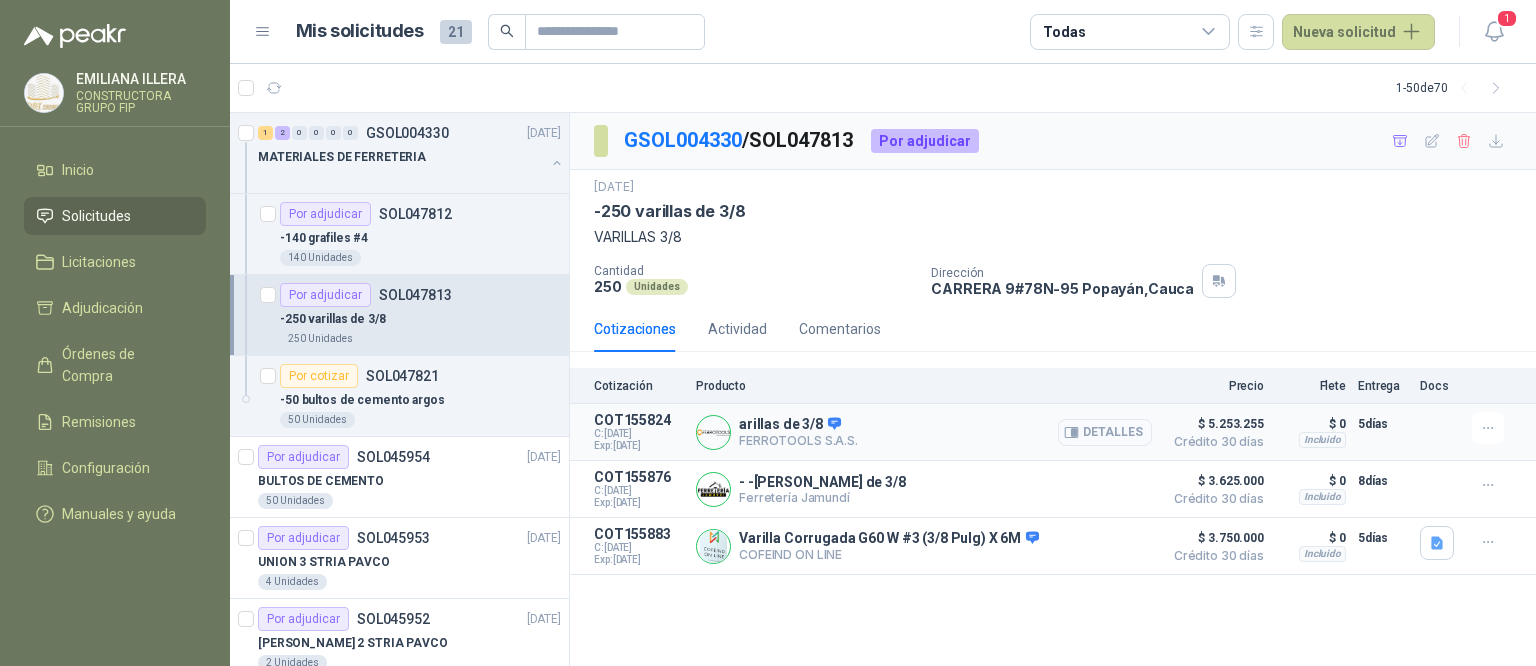 click on "Detalles" at bounding box center [1105, 432] 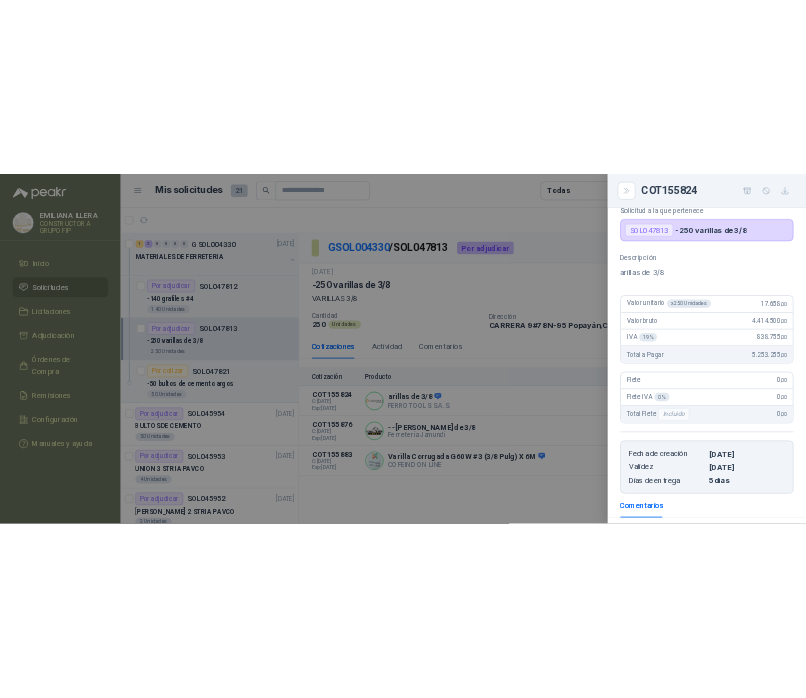 scroll, scrollTop: 0, scrollLeft: 0, axis: both 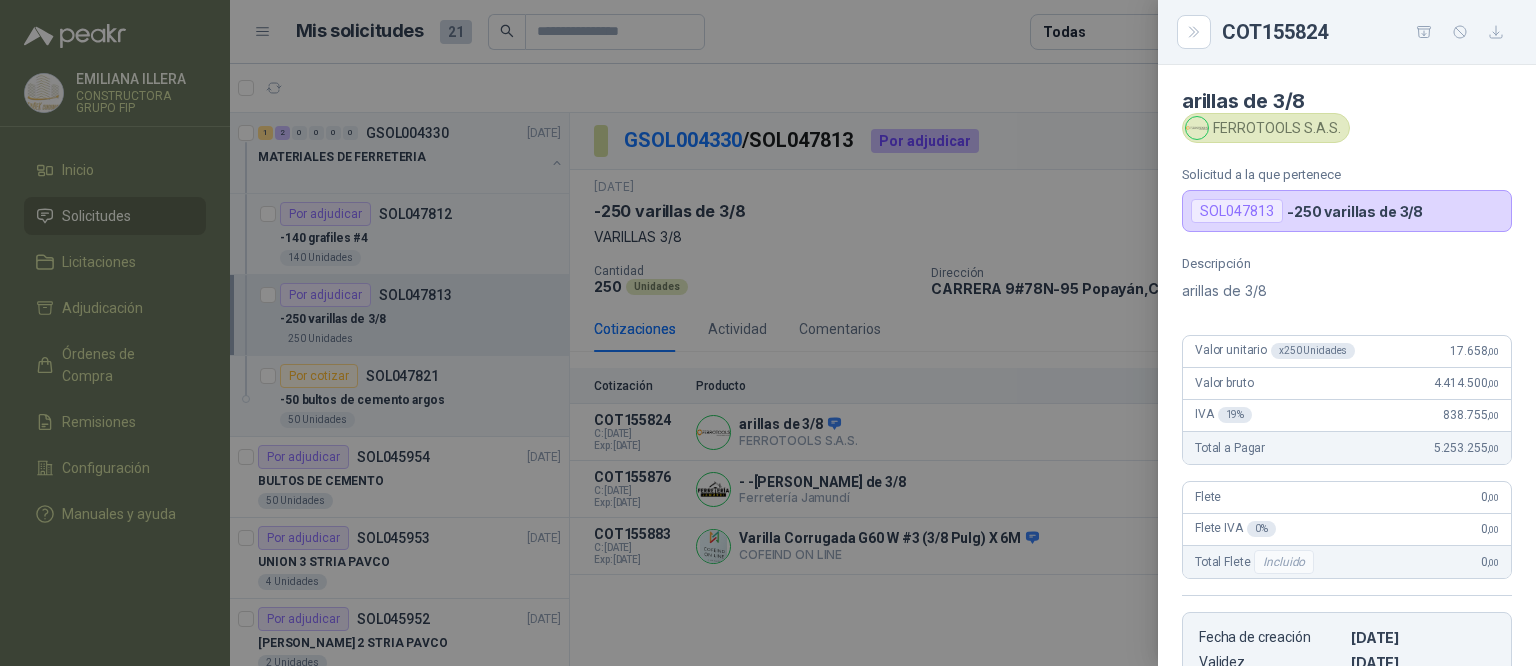 click at bounding box center [768, 333] 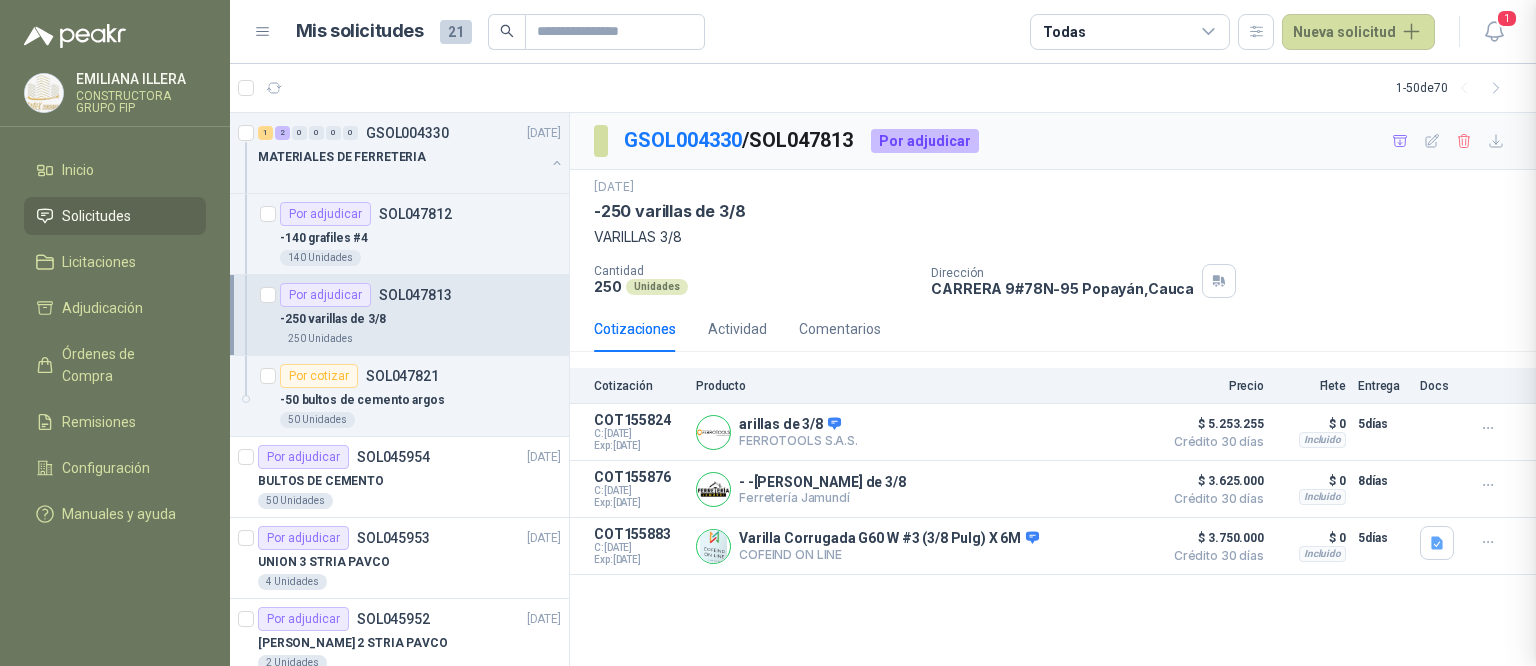 type 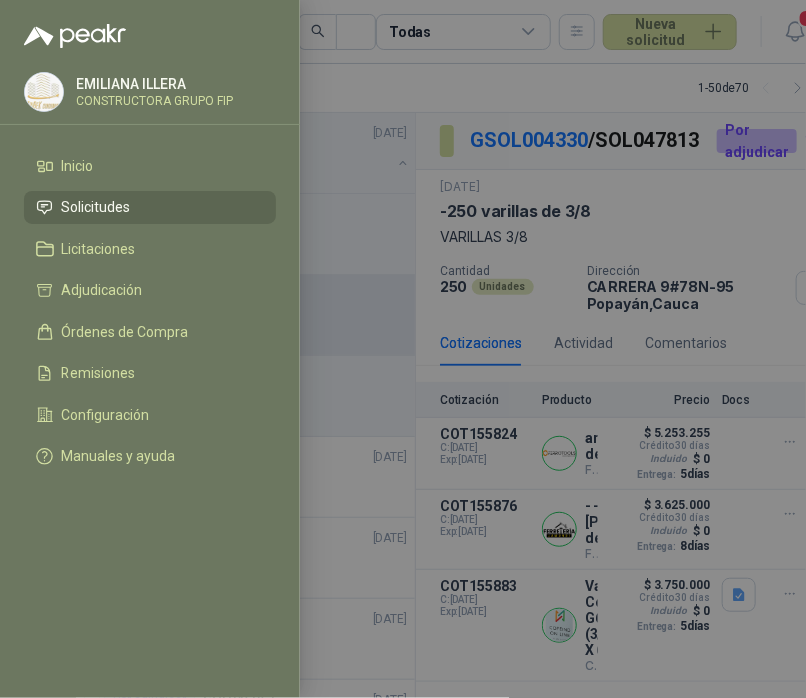 click at bounding box center (403, 349) 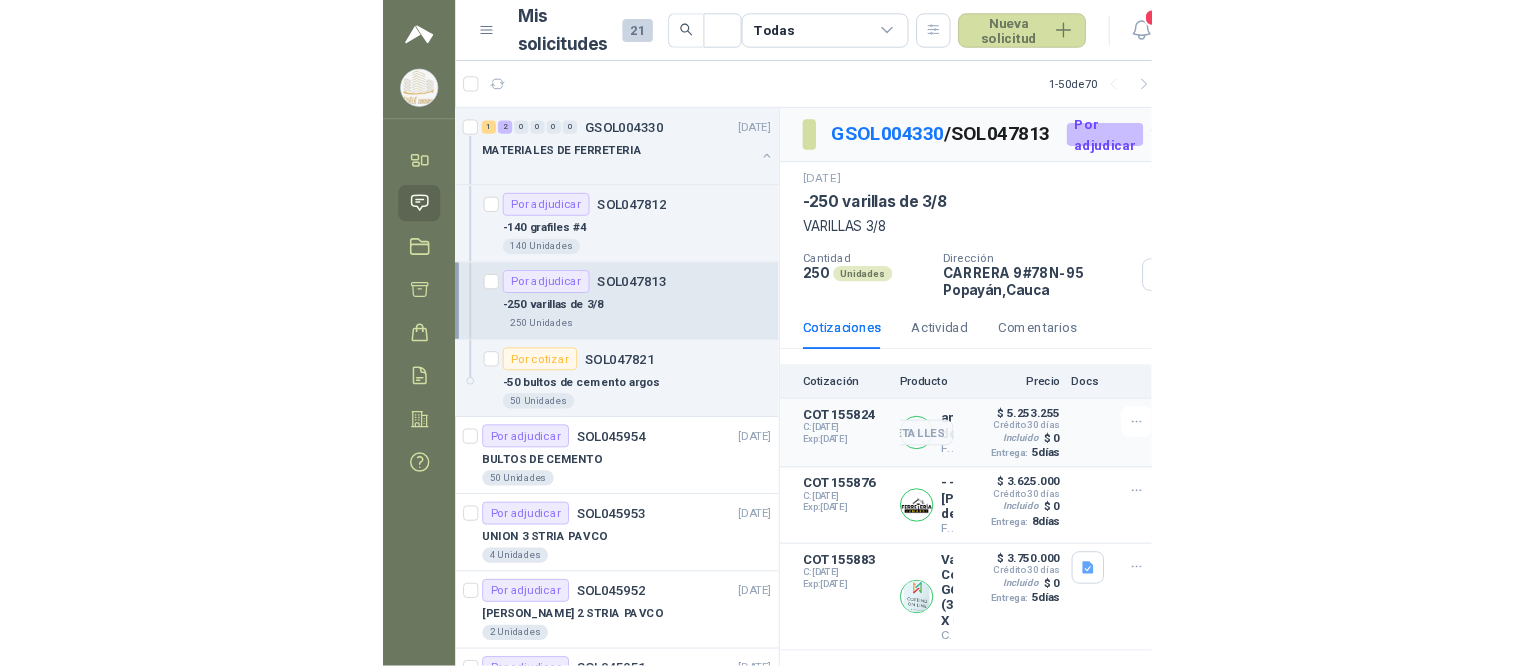 scroll, scrollTop: 21, scrollLeft: 0, axis: vertical 